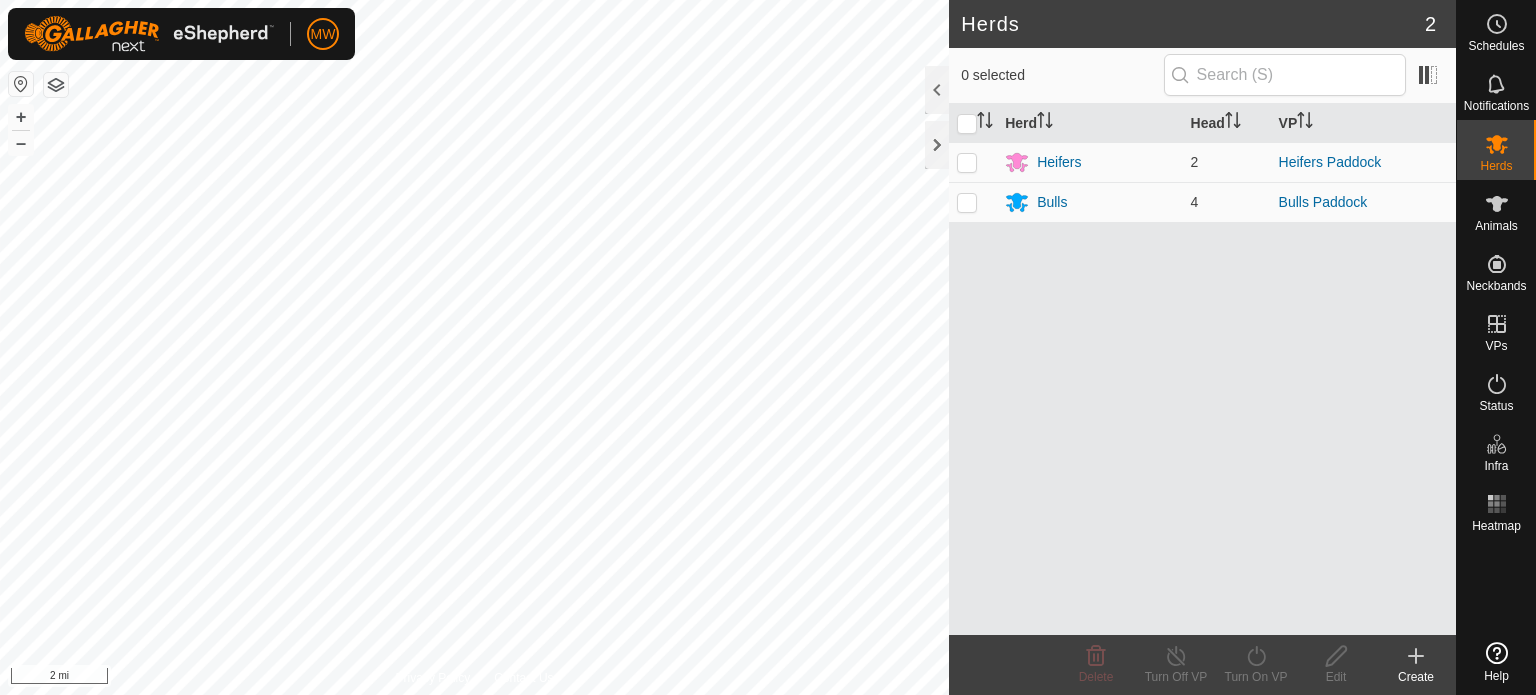 scroll, scrollTop: 0, scrollLeft: 0, axis: both 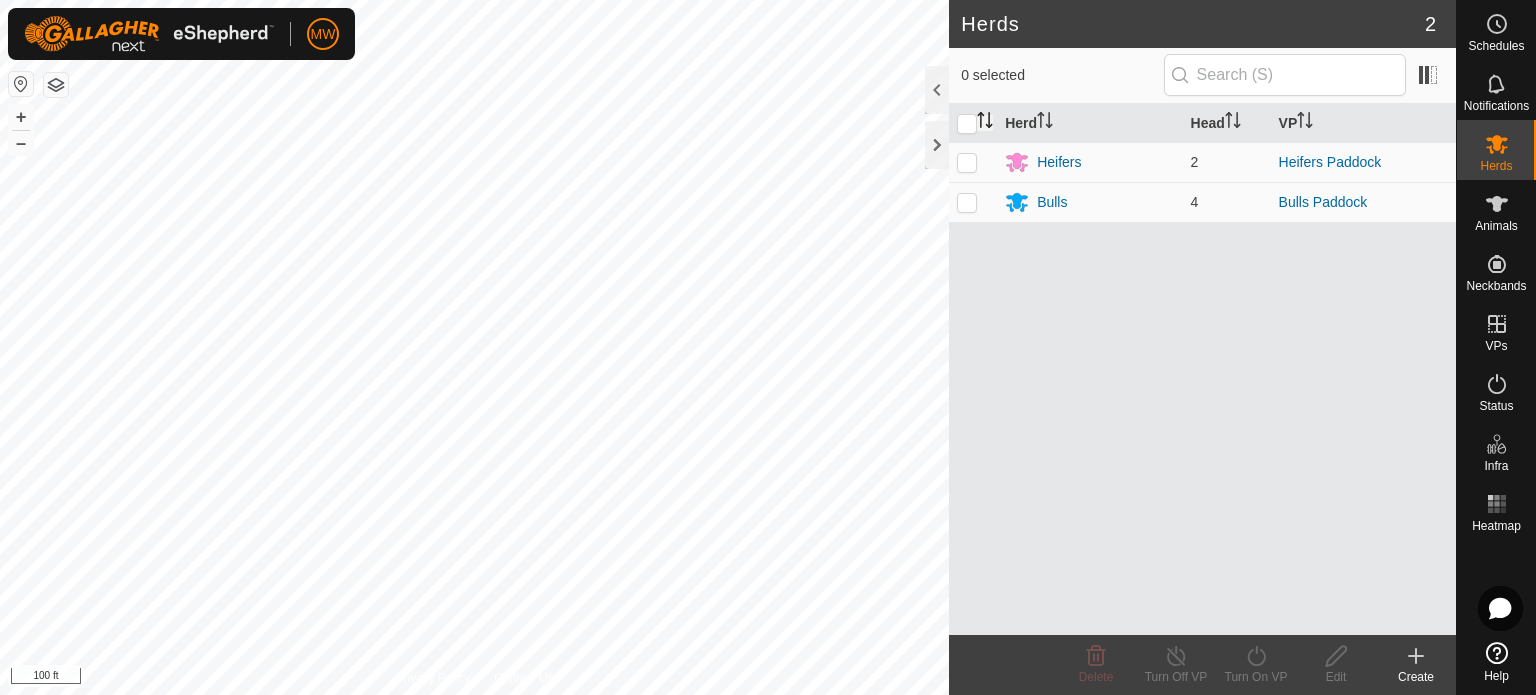 click 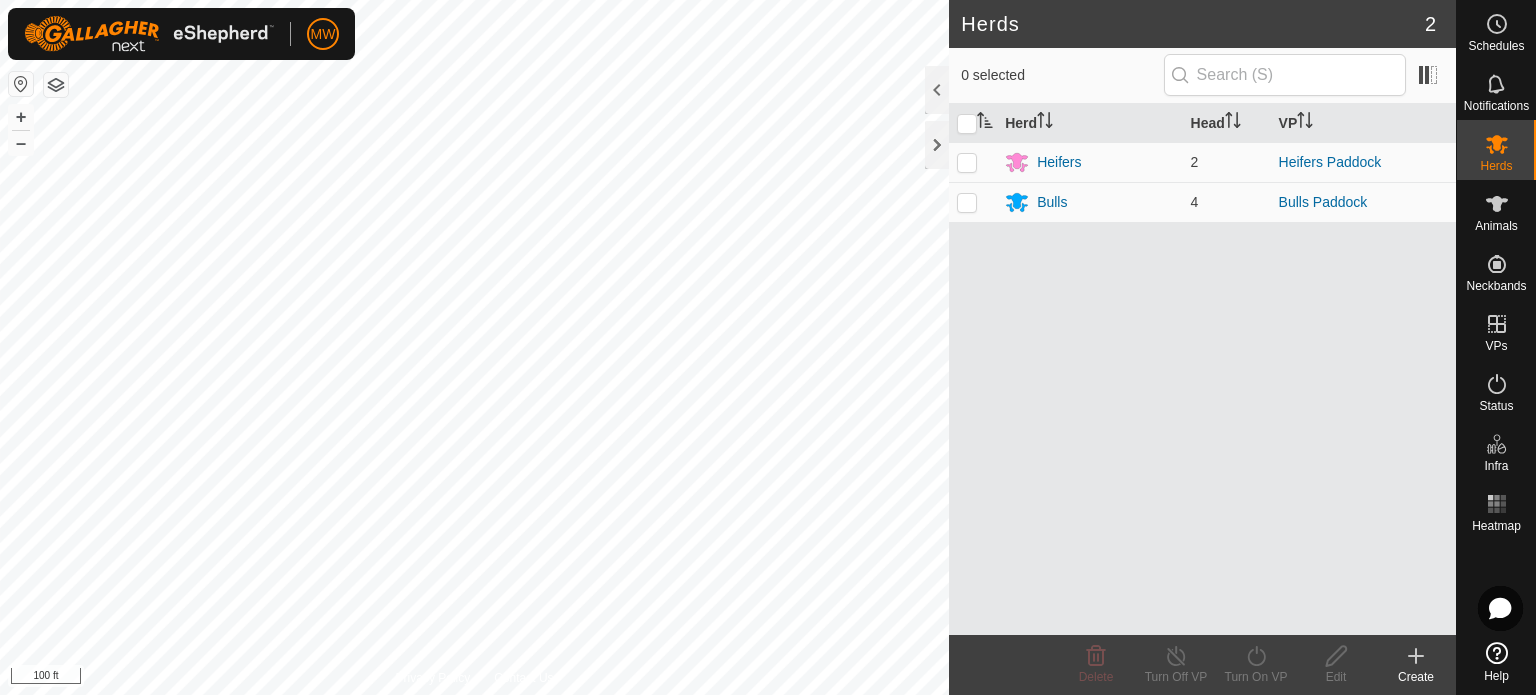 drag, startPoint x: 968, startPoint y: 137, endPoint x: 989, endPoint y: 122, distance: 25.806976 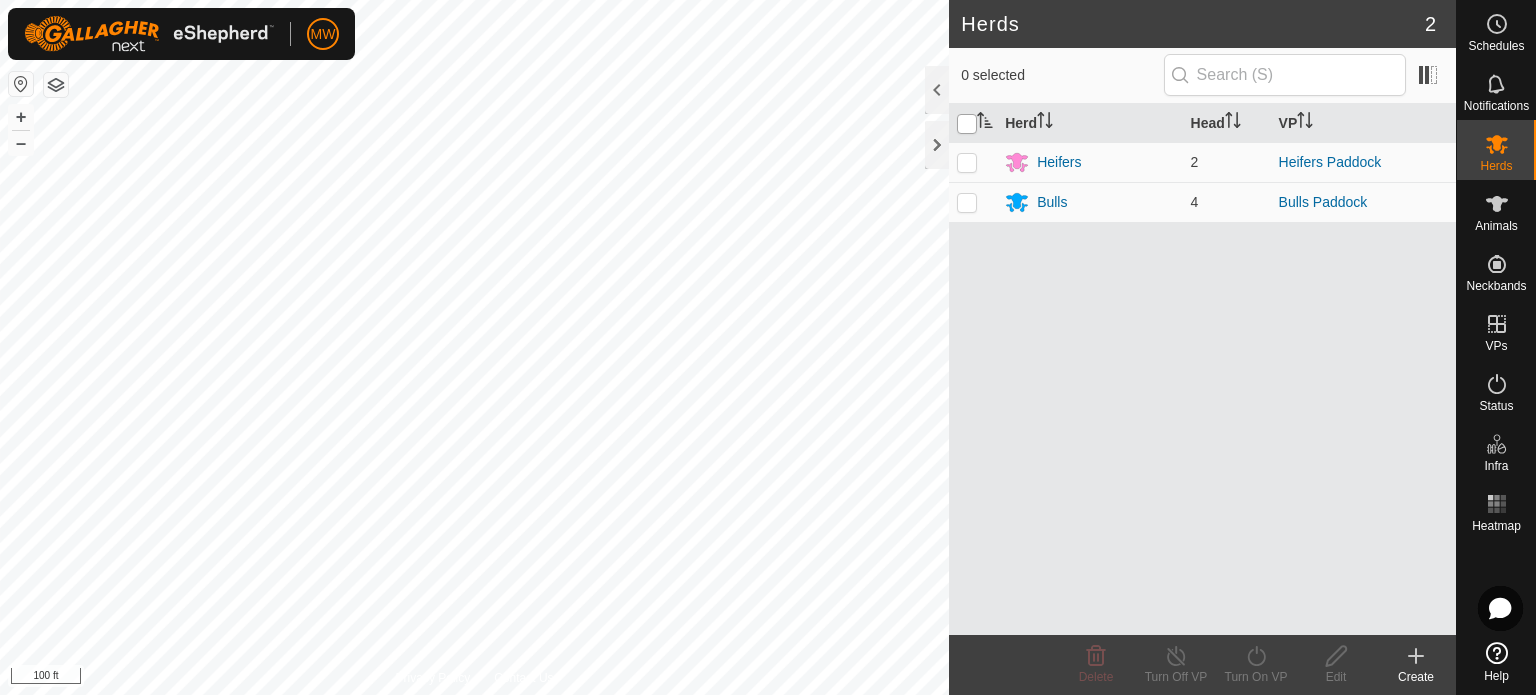 click at bounding box center [967, 124] 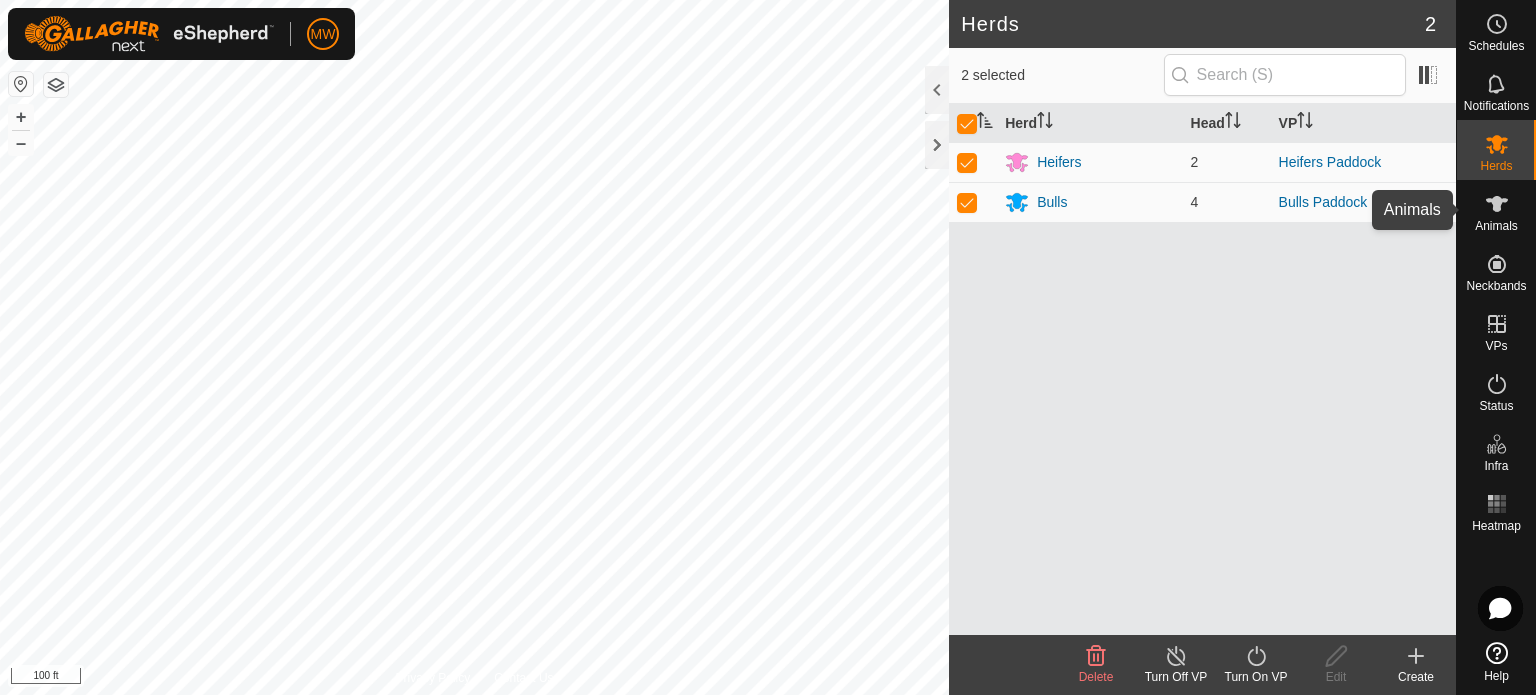 click at bounding box center [1497, 204] 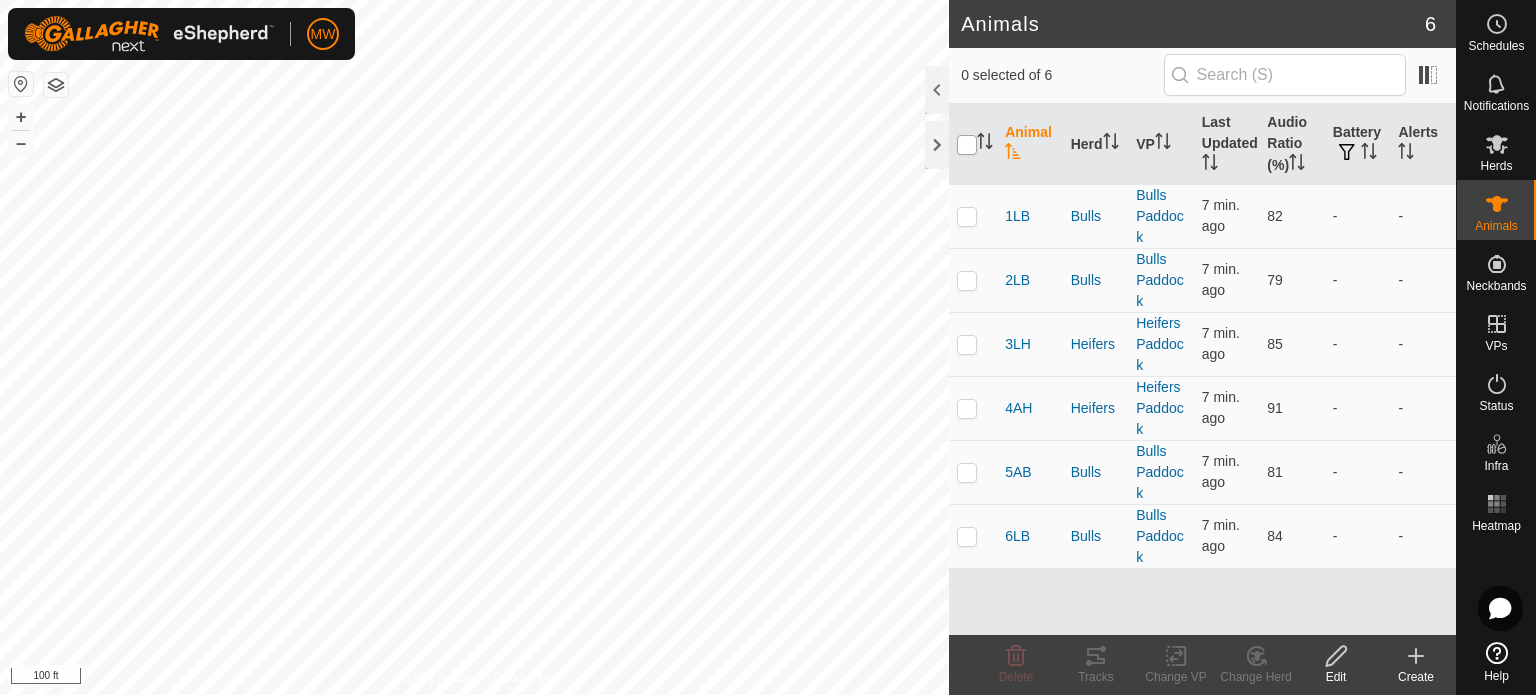 click at bounding box center (967, 145) 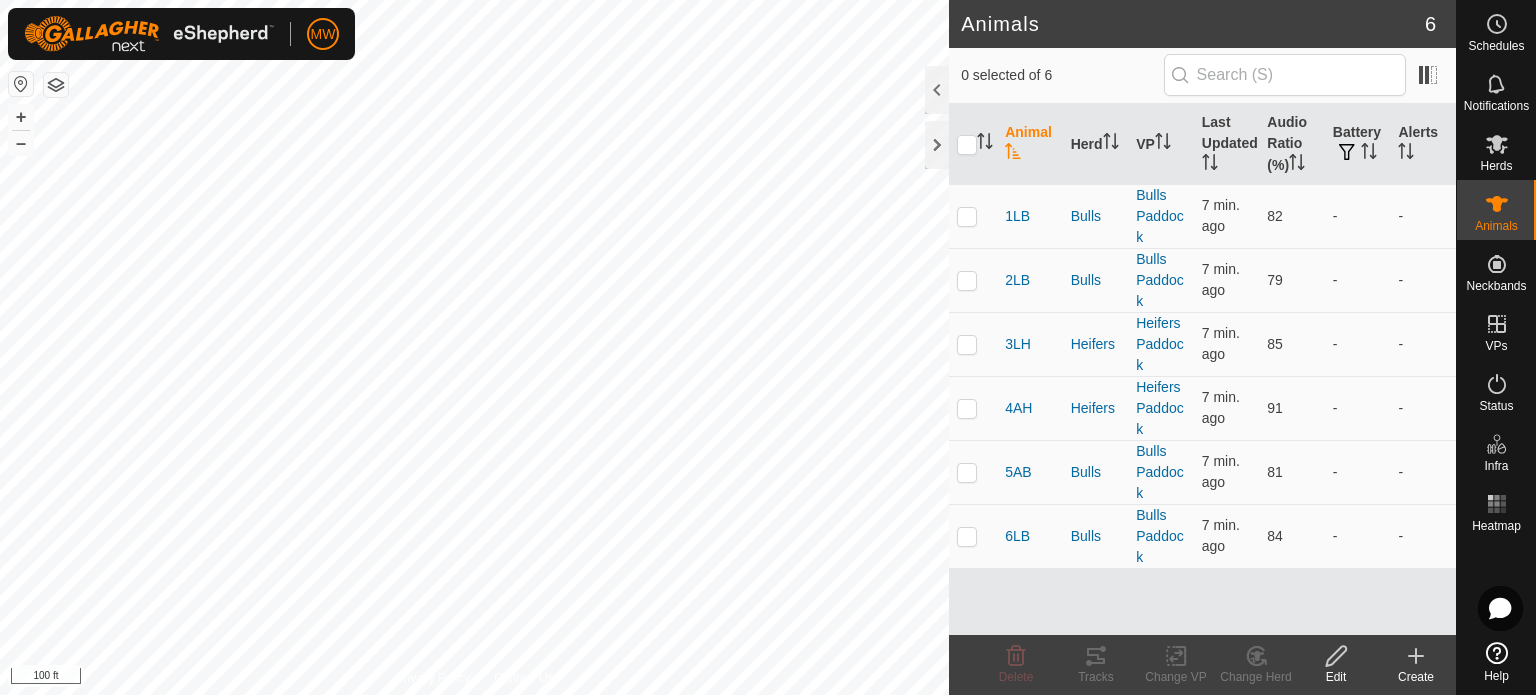checkbox on "true" 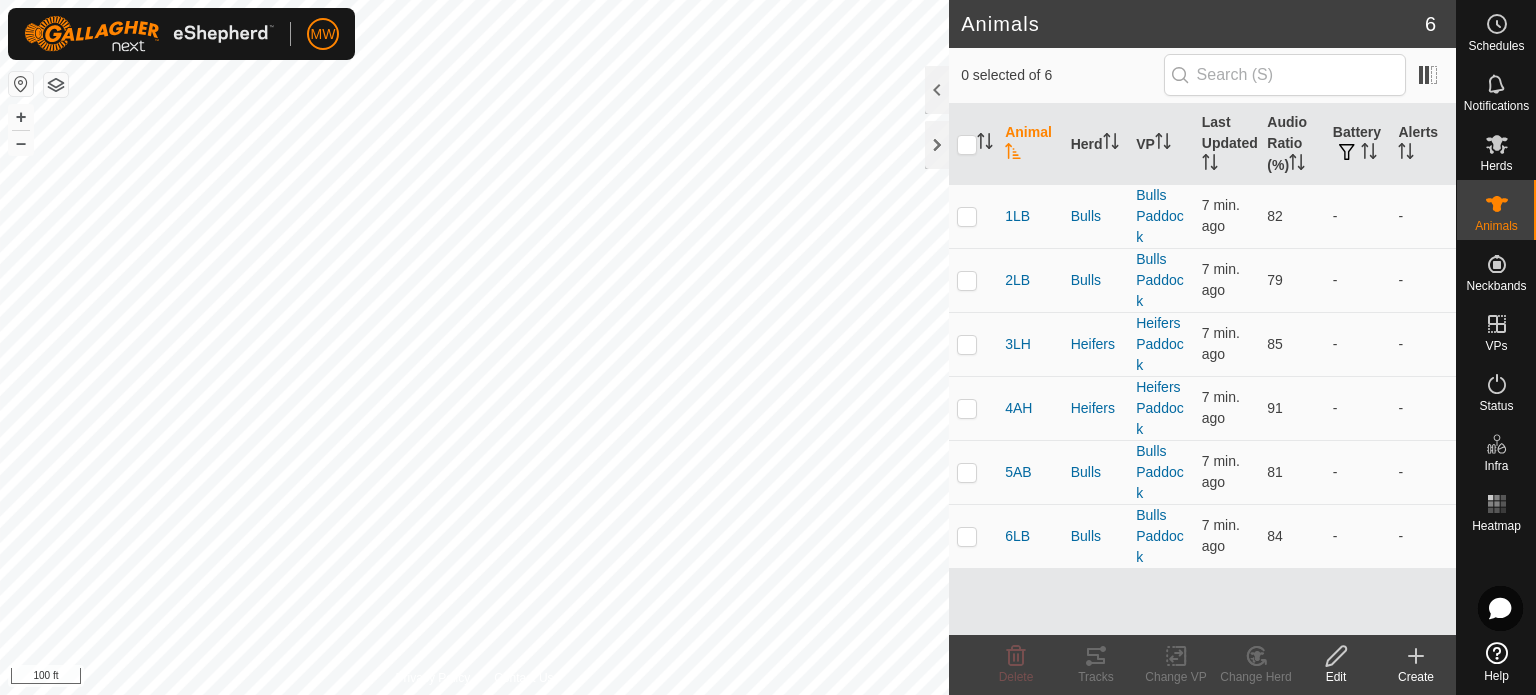 checkbox on "true" 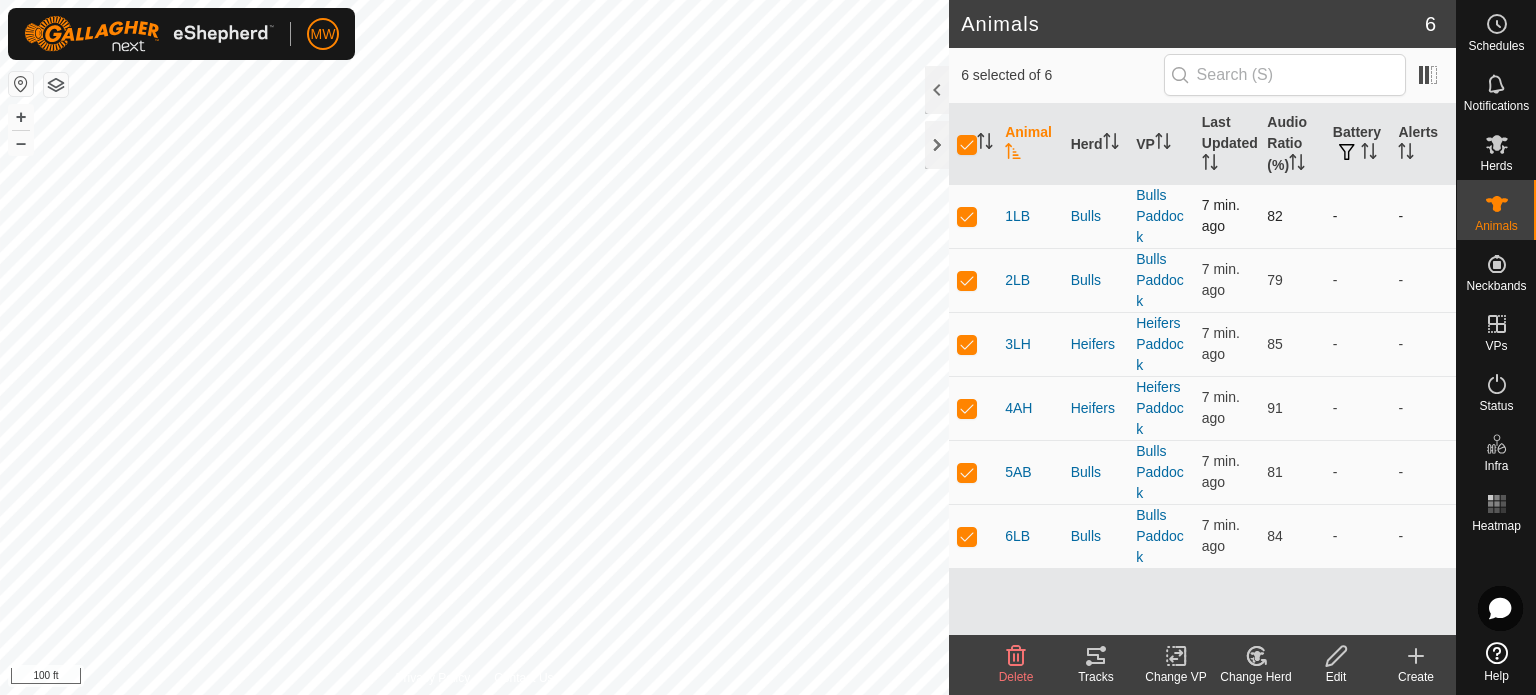 click at bounding box center [967, 216] 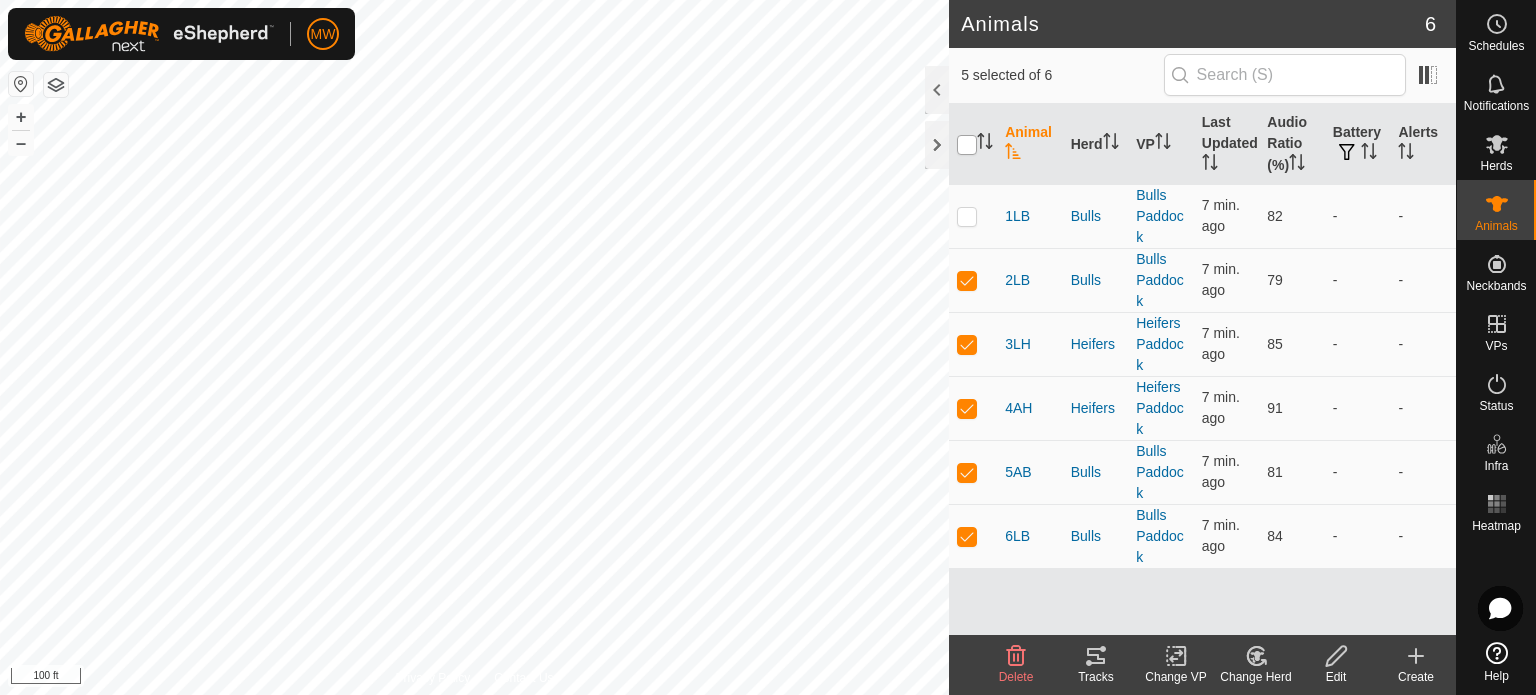 click at bounding box center [967, 145] 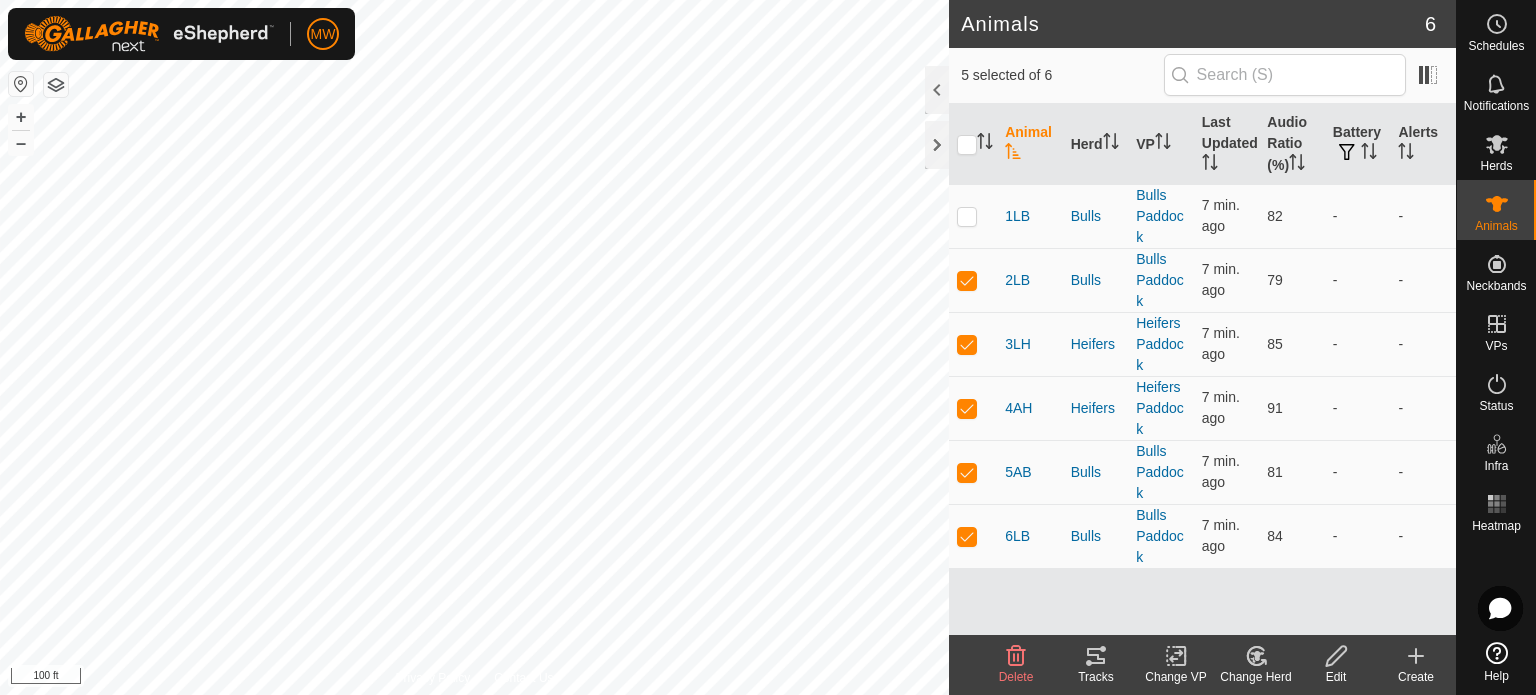 checkbox on "true" 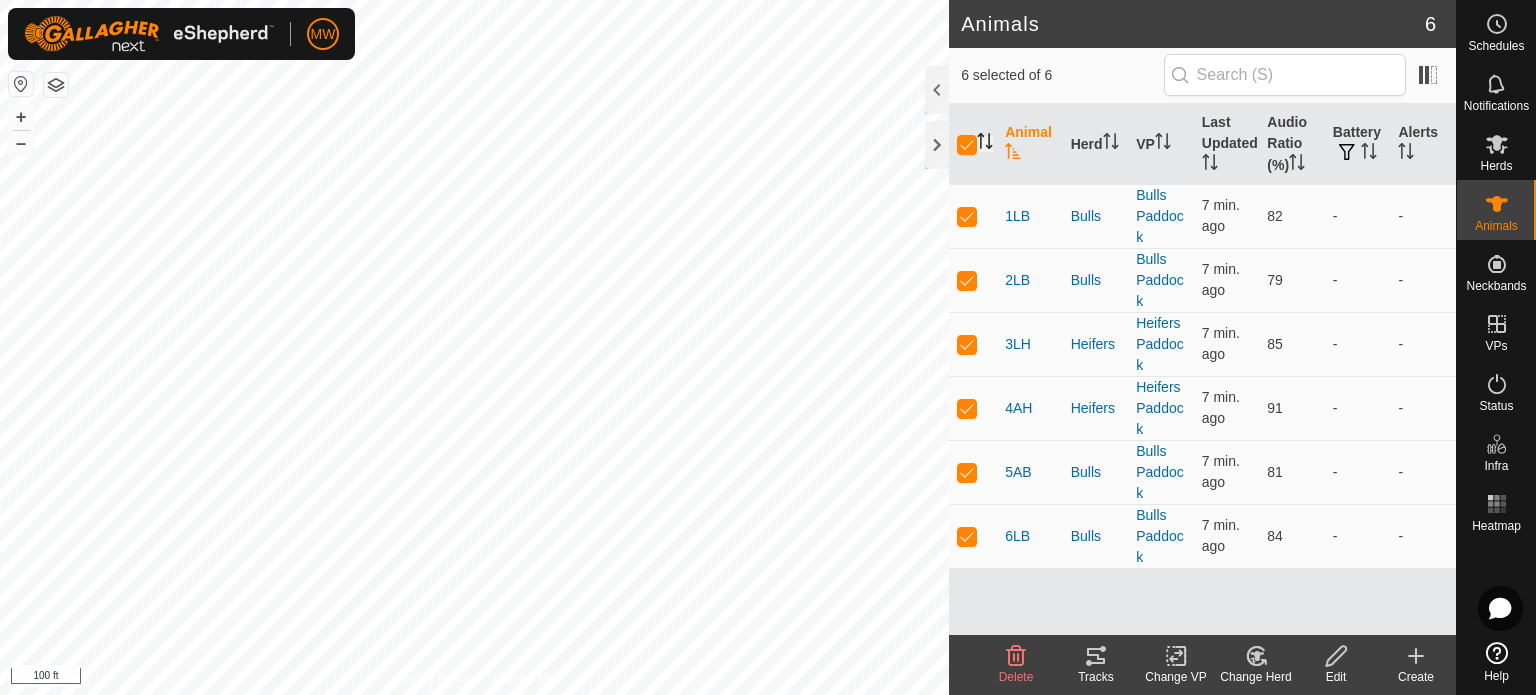 drag, startPoint x: 967, startPoint y: 144, endPoint x: 979, endPoint y: 146, distance: 12.165525 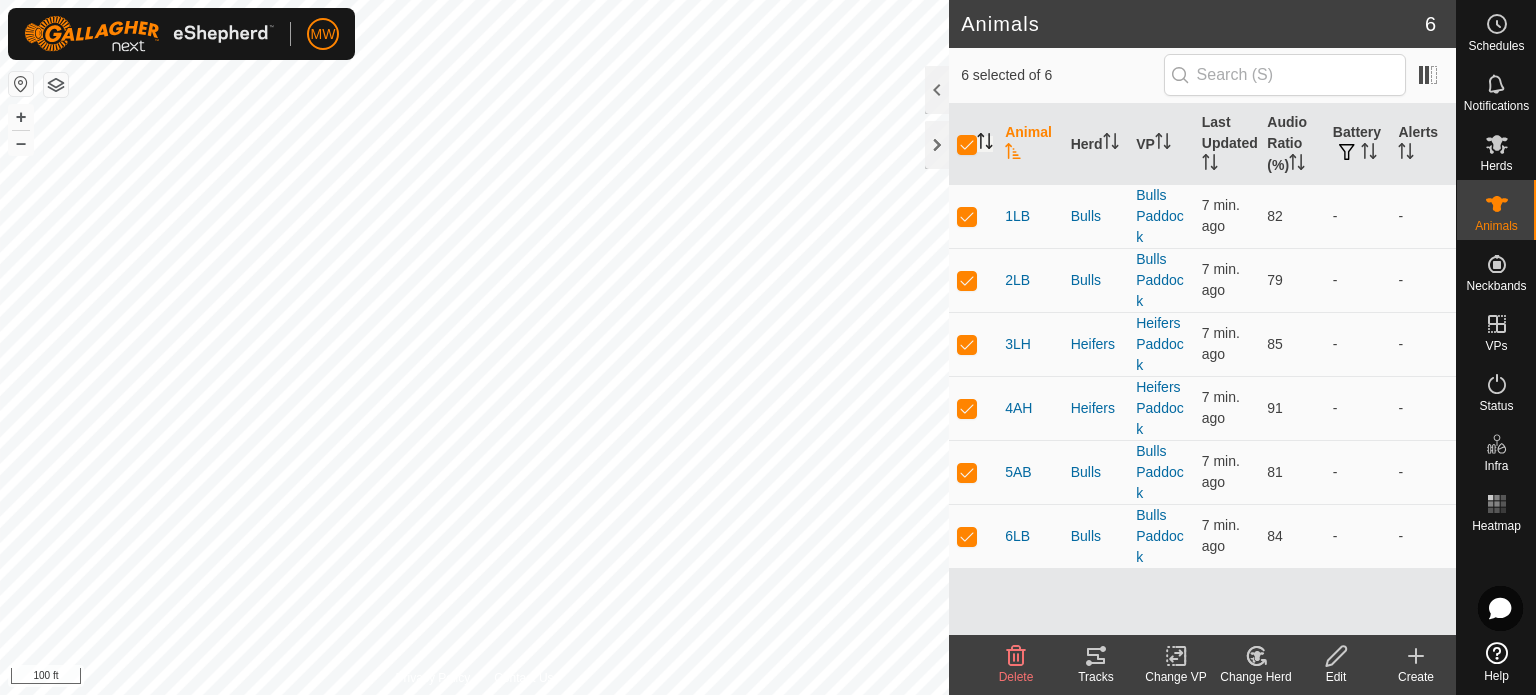 click at bounding box center (967, 145) 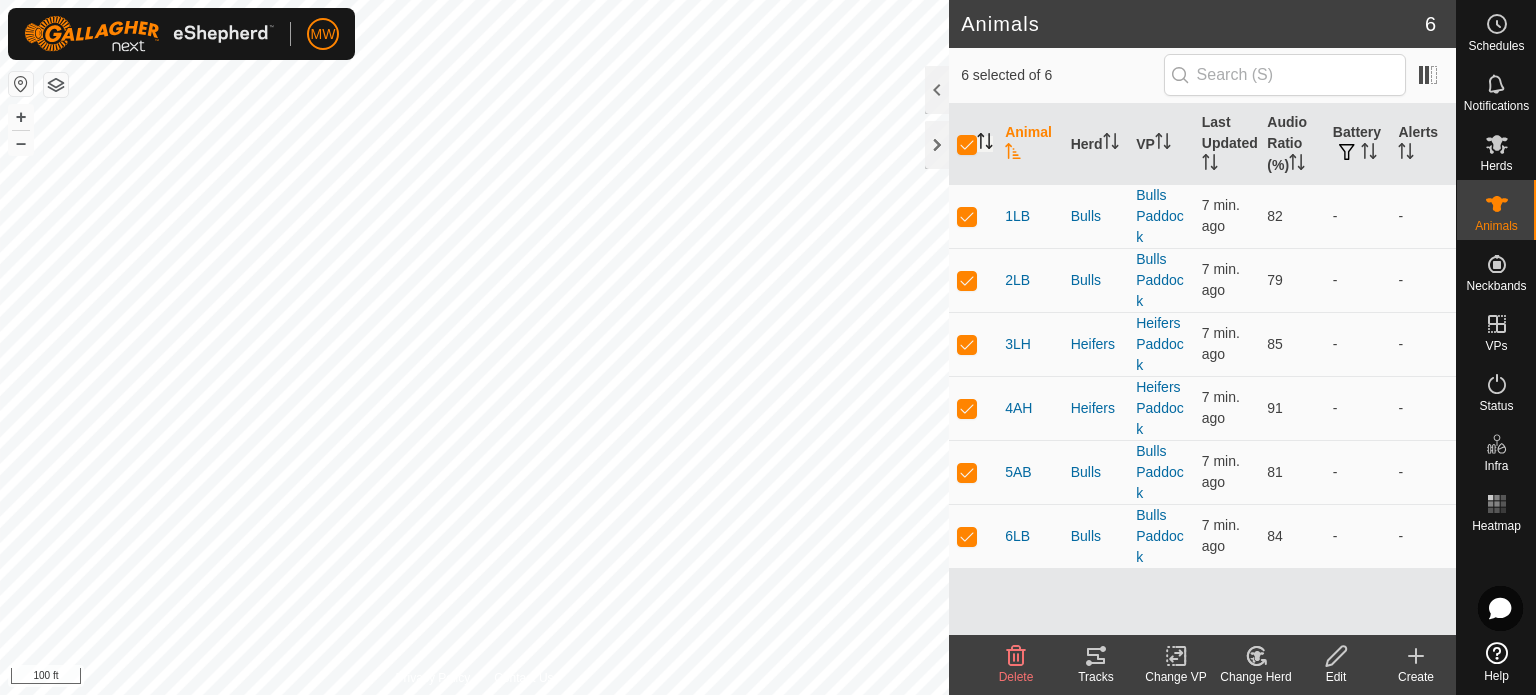 checkbox on "false" 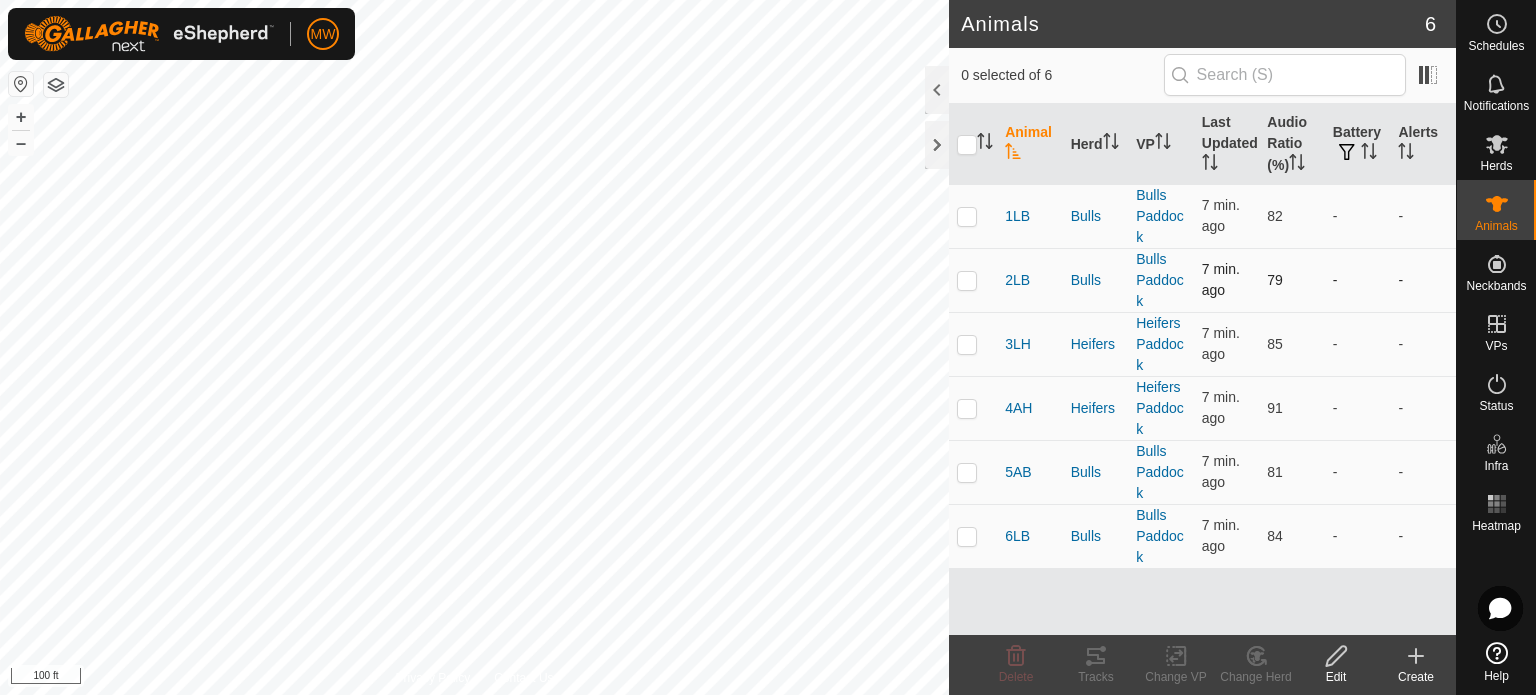 click at bounding box center [973, 280] 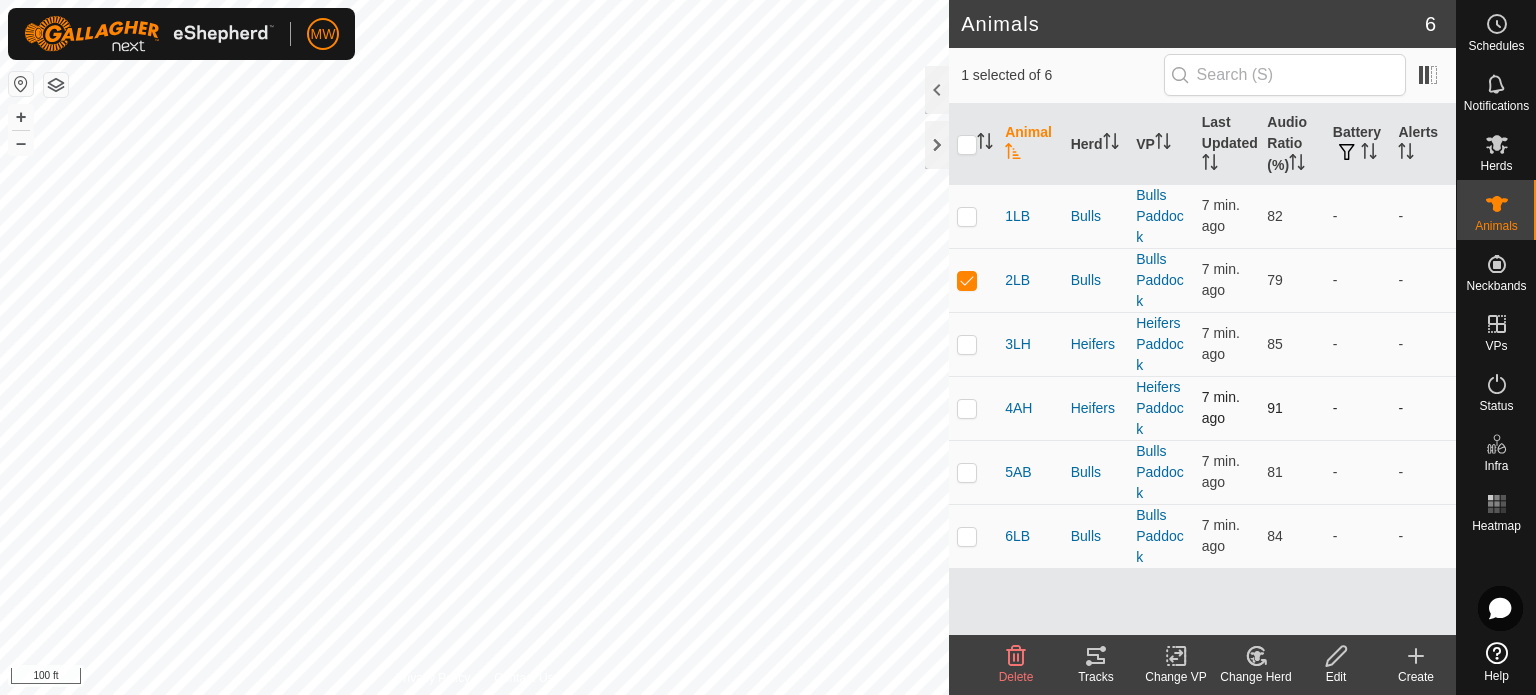 click at bounding box center [967, 408] 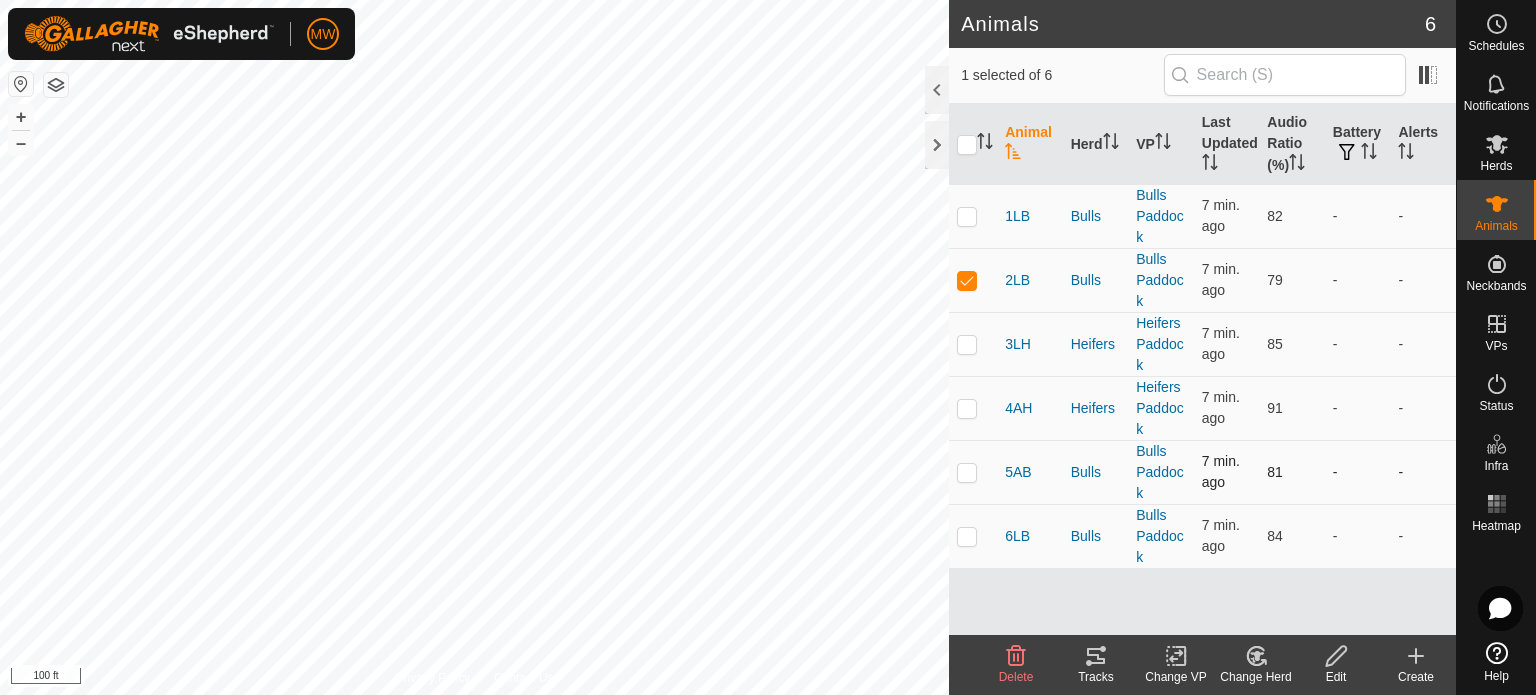 checkbox on "true" 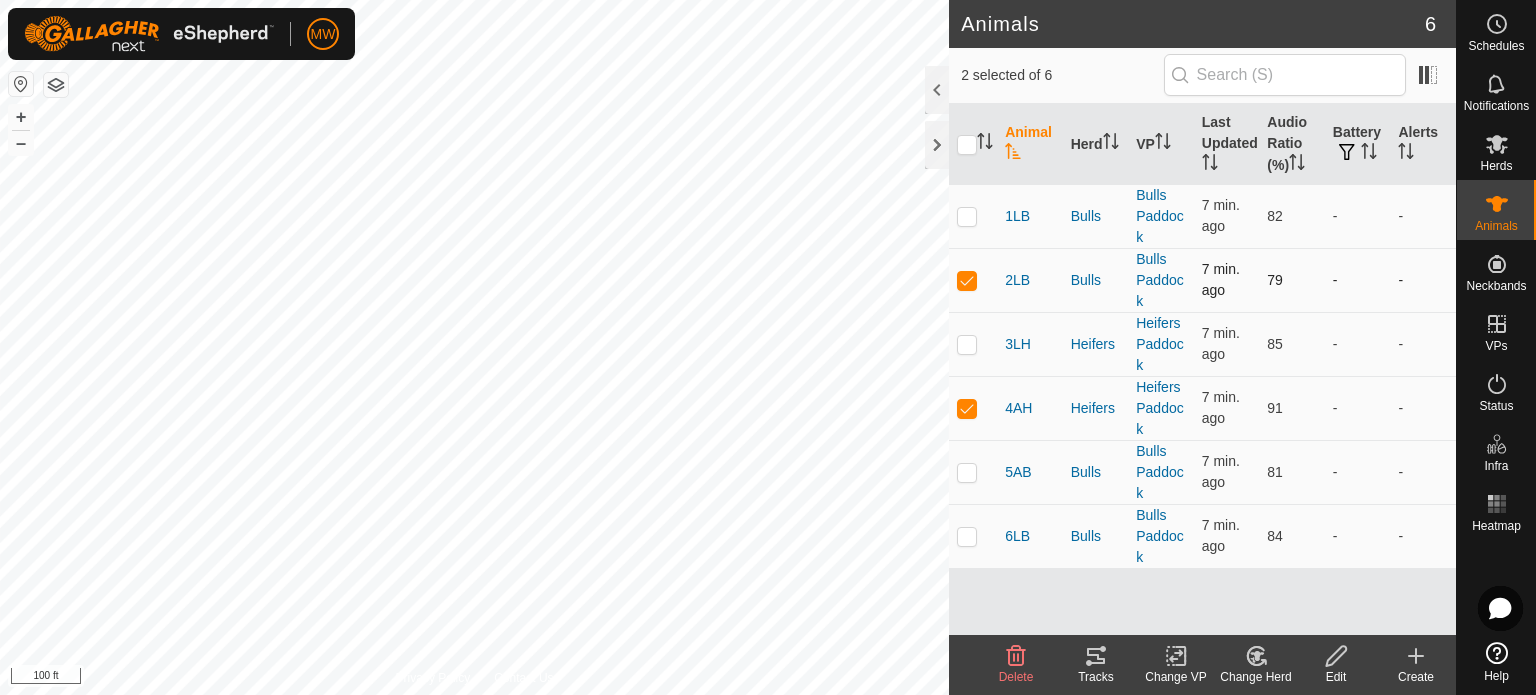 click at bounding box center (967, 280) 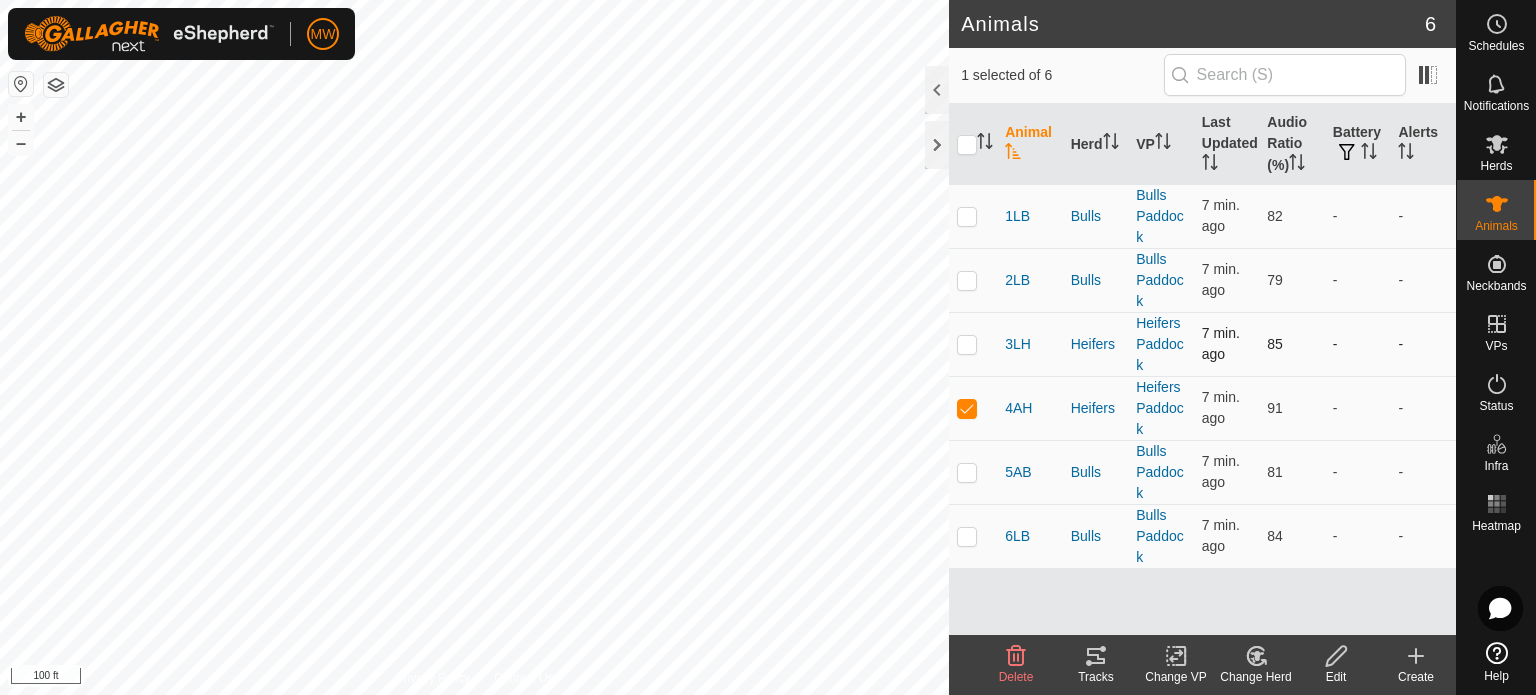 drag, startPoint x: 964, startPoint y: 340, endPoint x: 988, endPoint y: 364, distance: 33.941124 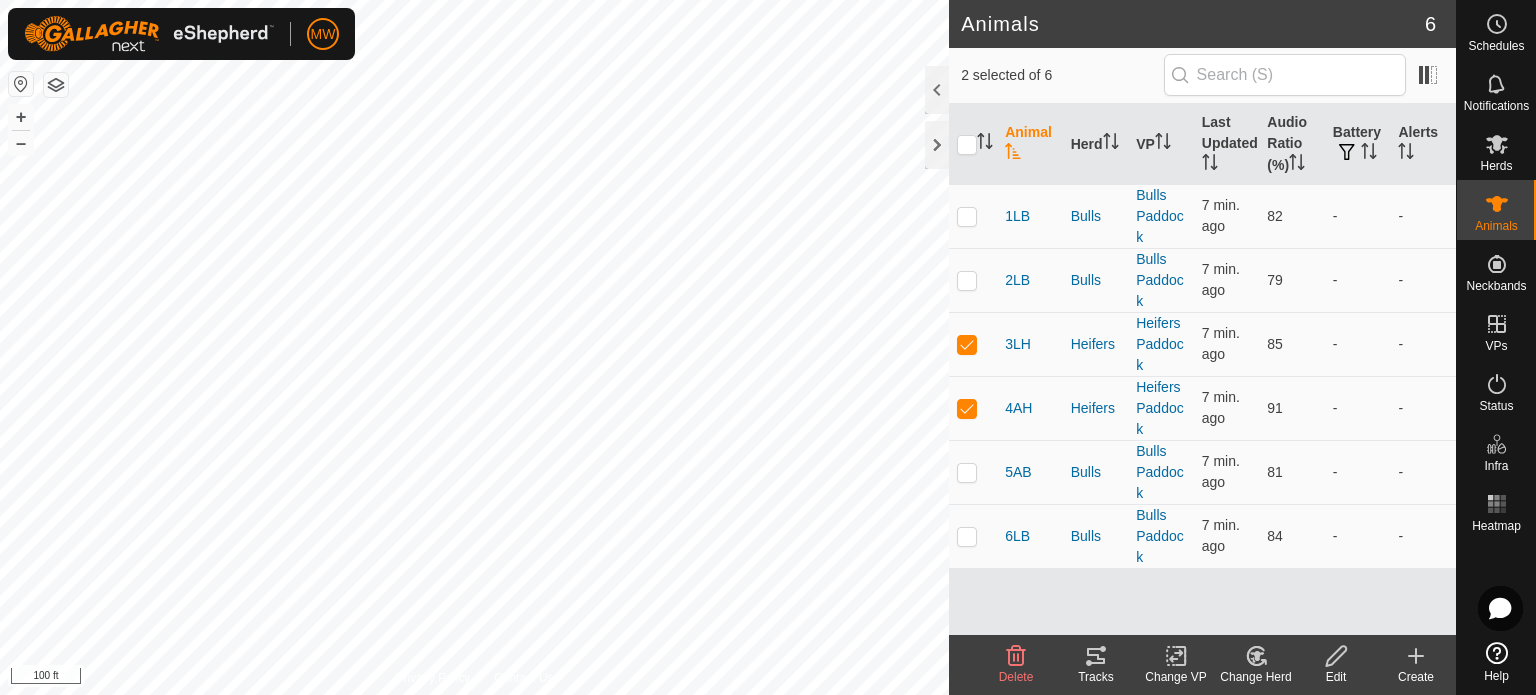 click 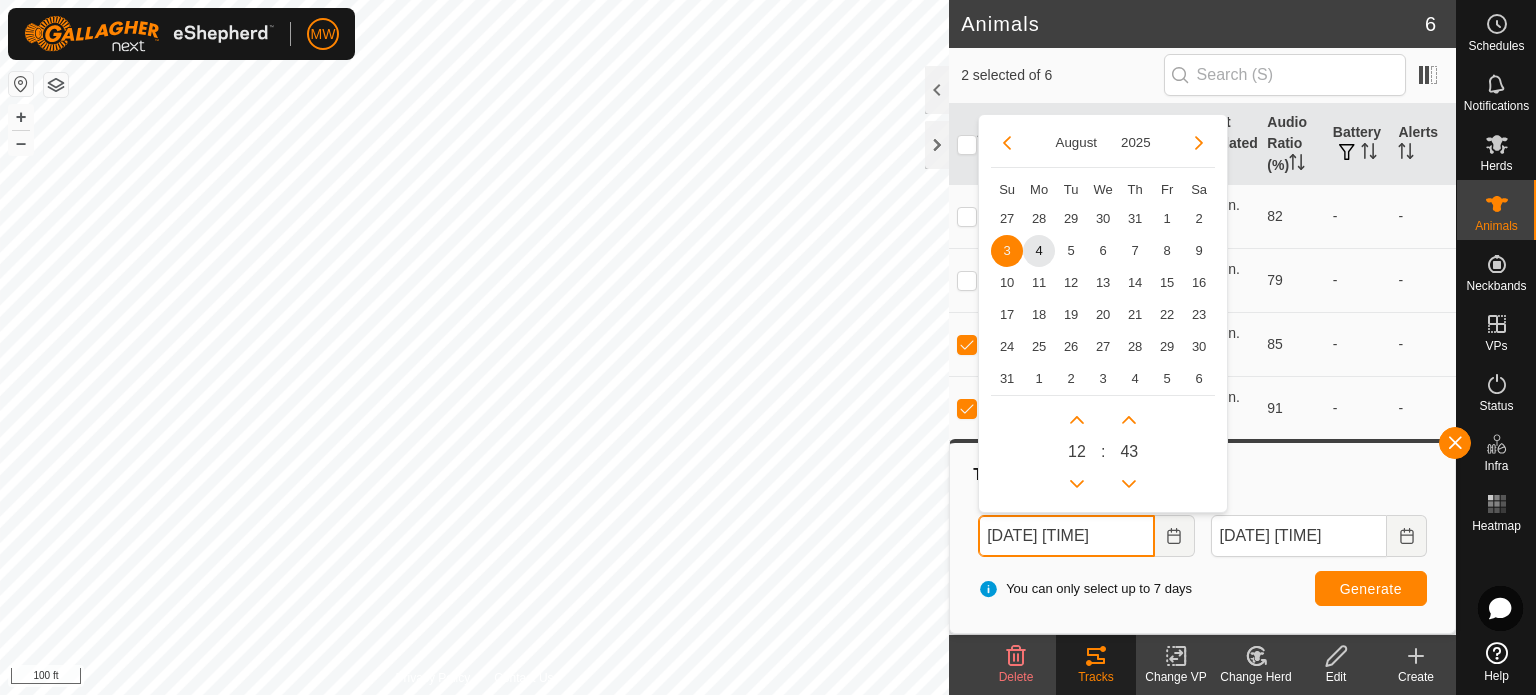 drag, startPoint x: 1040, startPoint y: 539, endPoint x: 1535, endPoint y: 513, distance: 495.68237 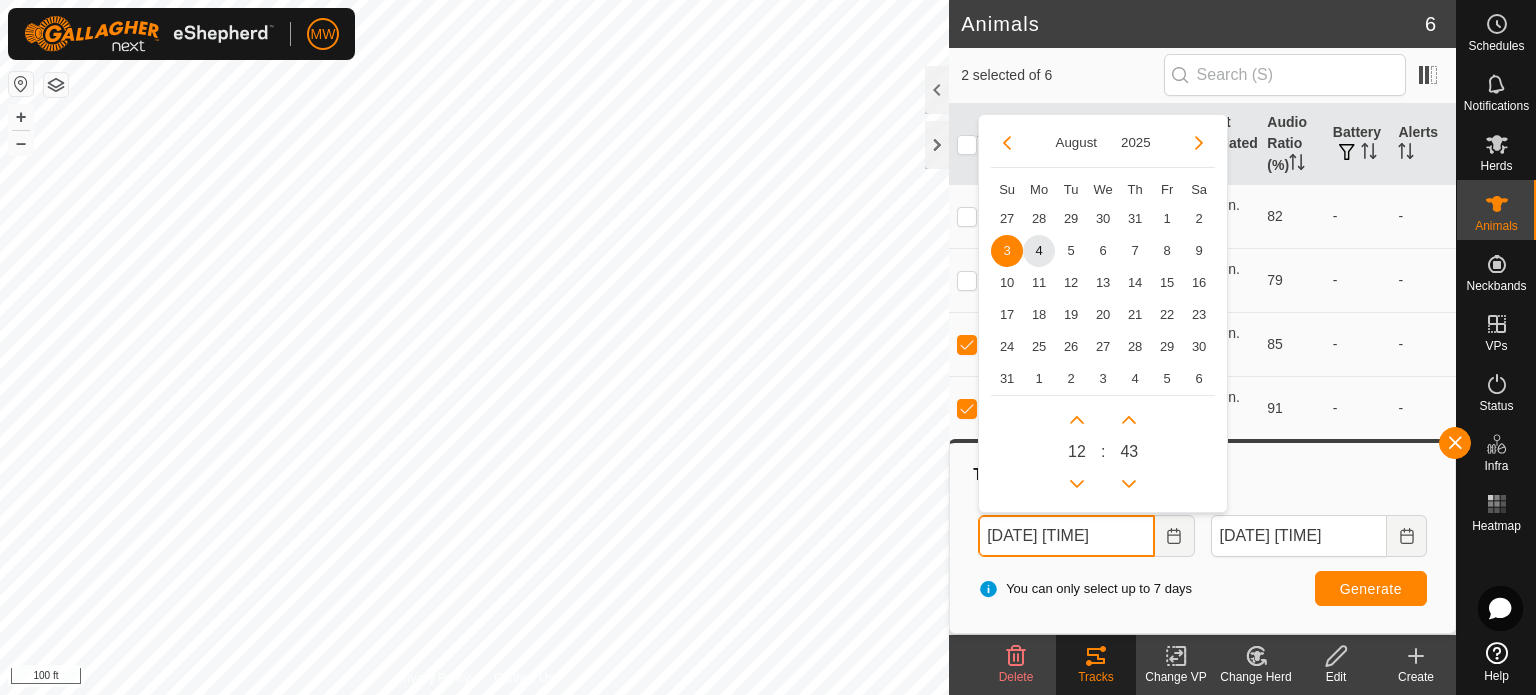 click on "[DATE] [TIME]" at bounding box center (1066, 536) 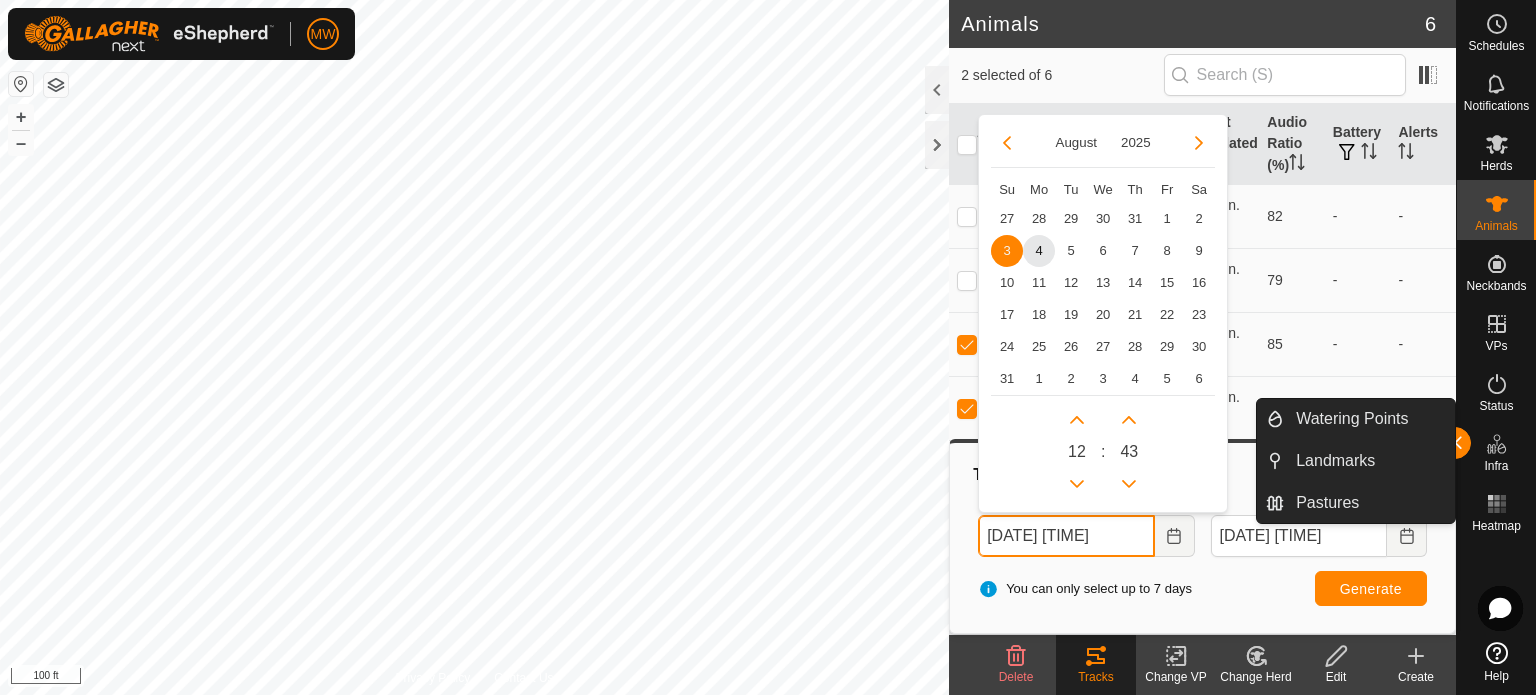 drag, startPoint x: 1034, startPoint y: 535, endPoint x: 1108, endPoint y: 540, distance: 74.168724 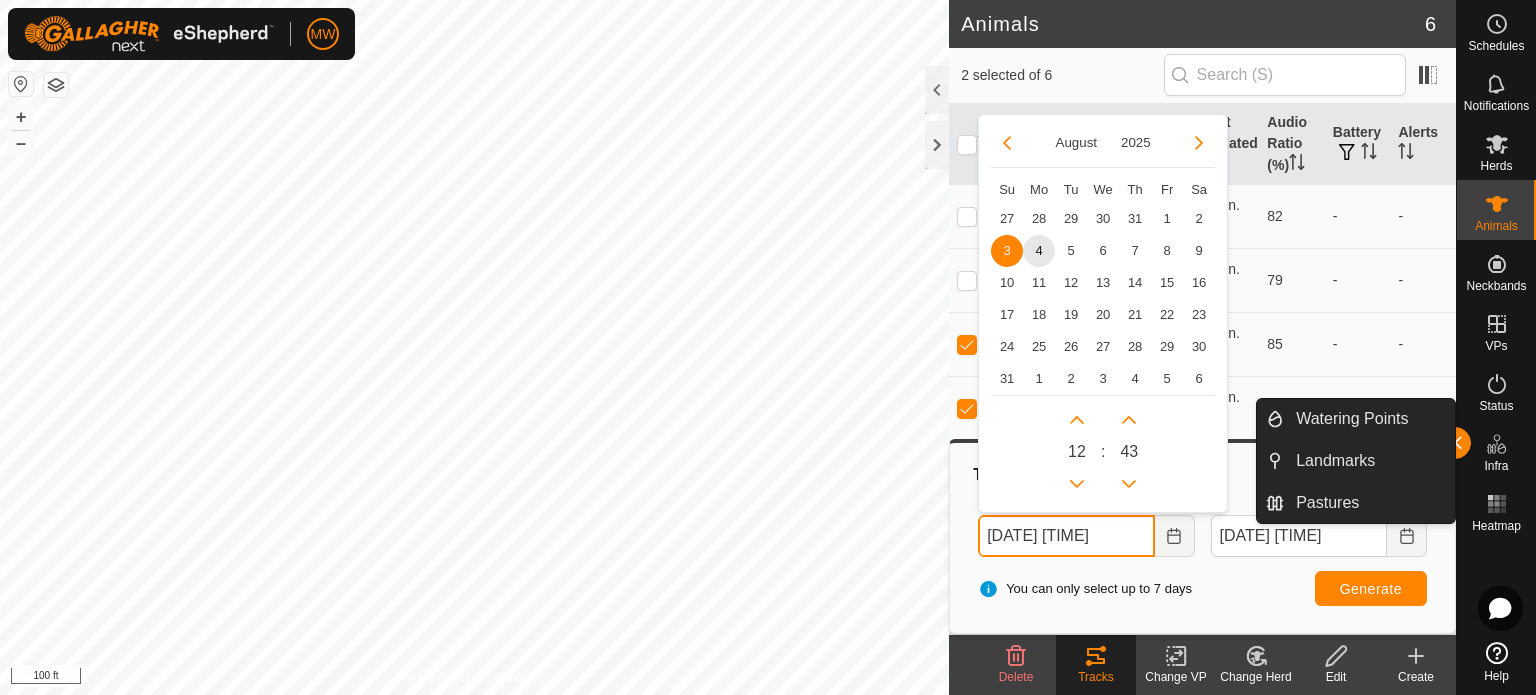 click on "[DATE] [TIME]" at bounding box center [1066, 536] 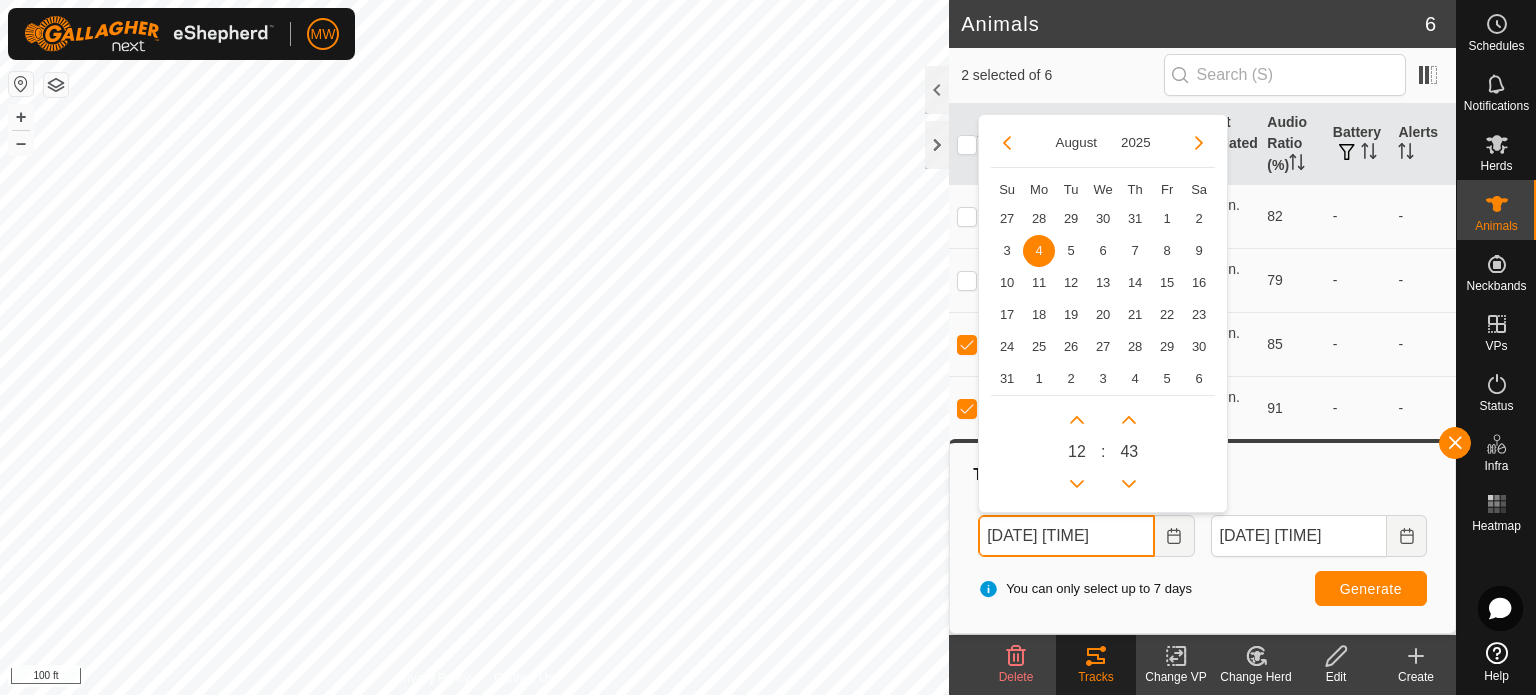 click on "[DATE] [TIME]" at bounding box center [1066, 536] 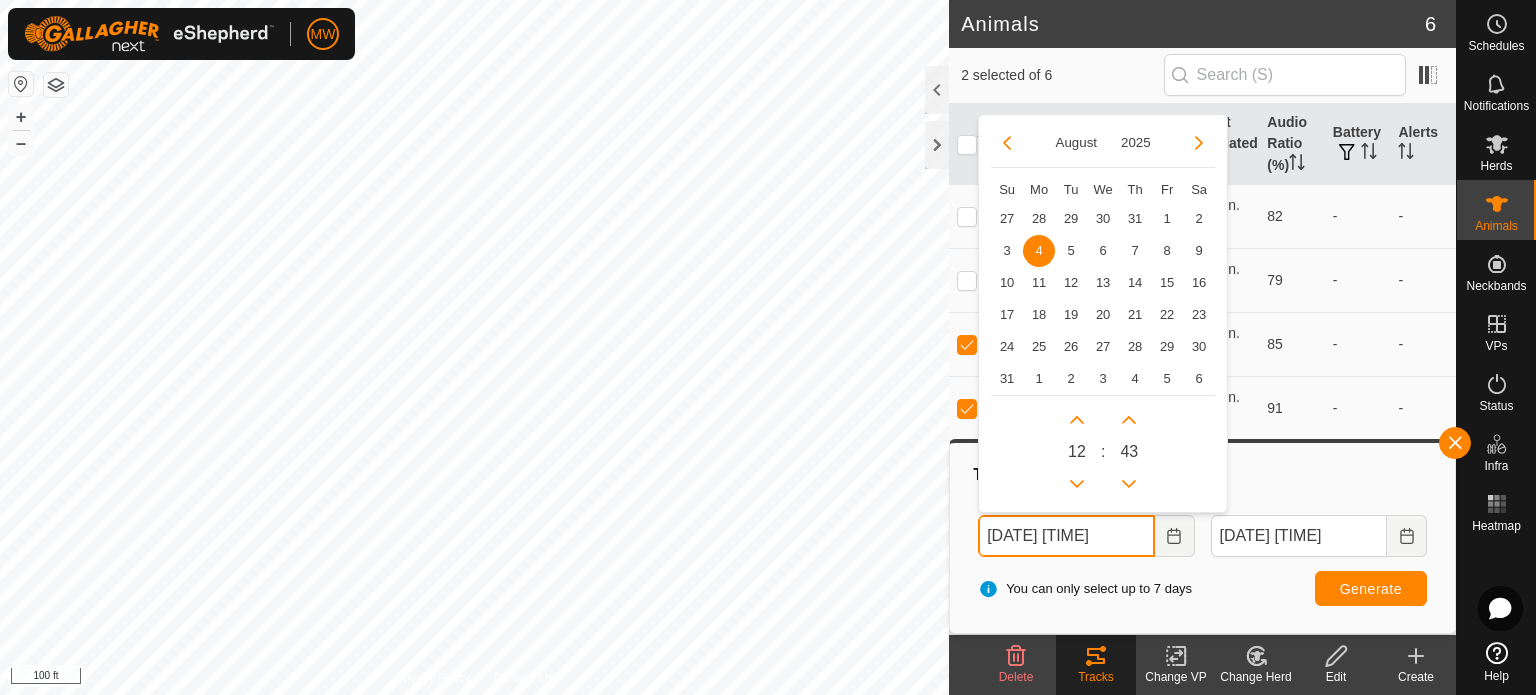 click on "[DATE] [TIME]" at bounding box center [1066, 536] 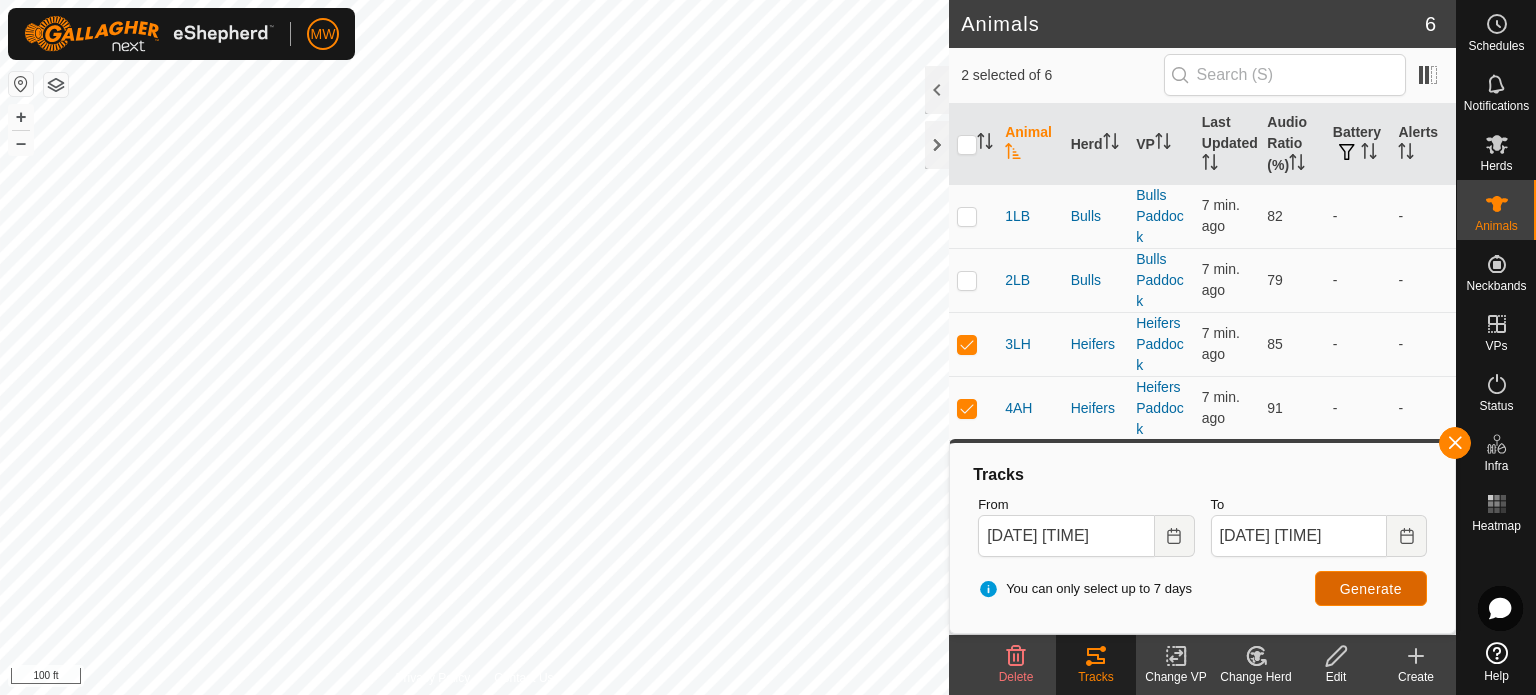 click on "Generate" at bounding box center [1371, 589] 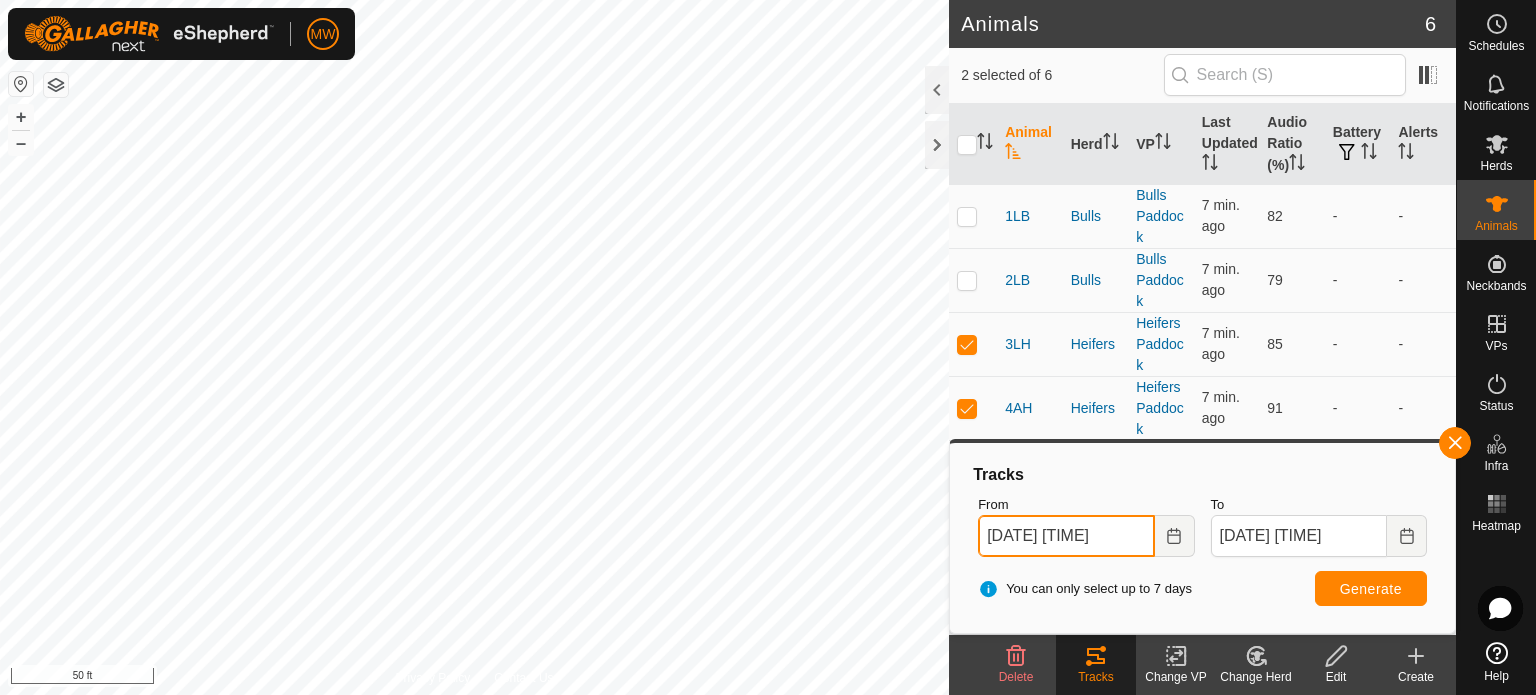 click on "[DATE] [TIME]" at bounding box center (1066, 536) 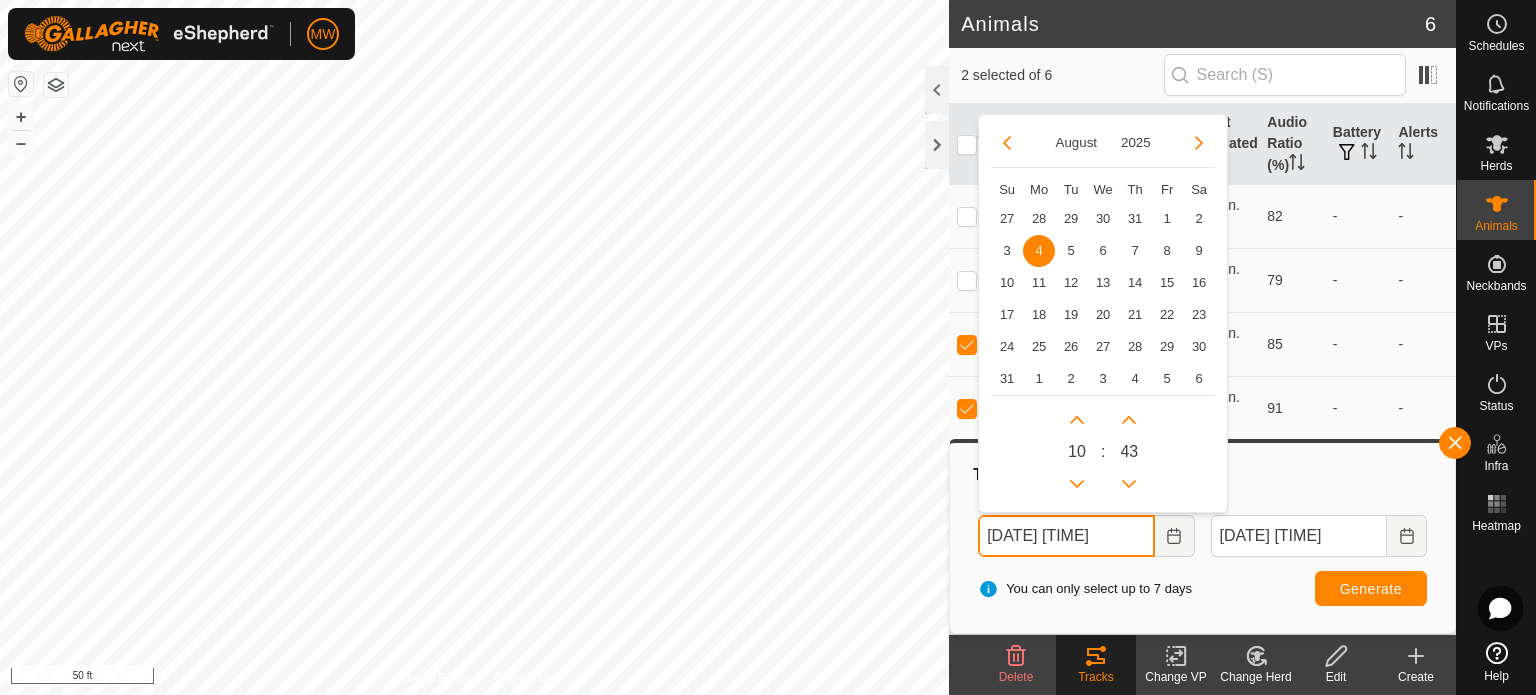 click on "[DATE] [TIME]" at bounding box center (1066, 536) 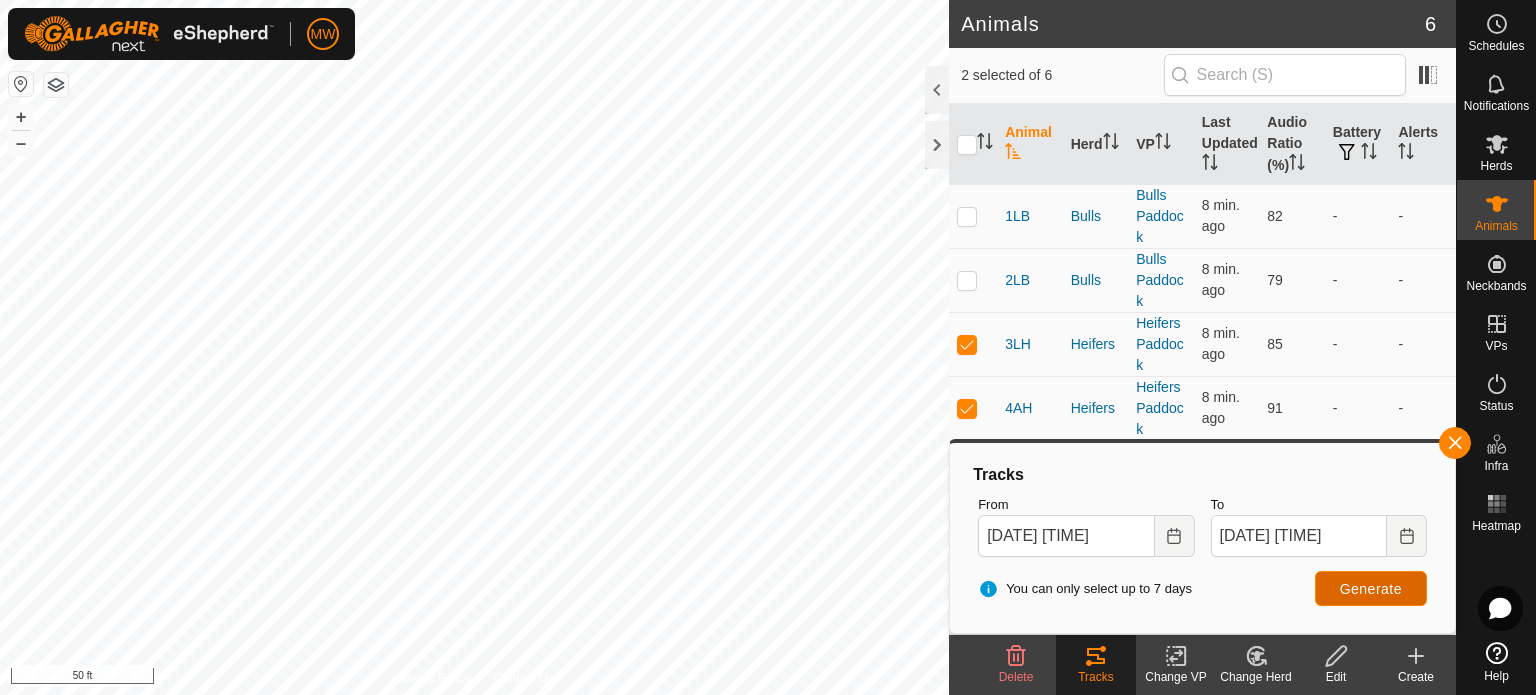 type on "[DATE] [TIME]" 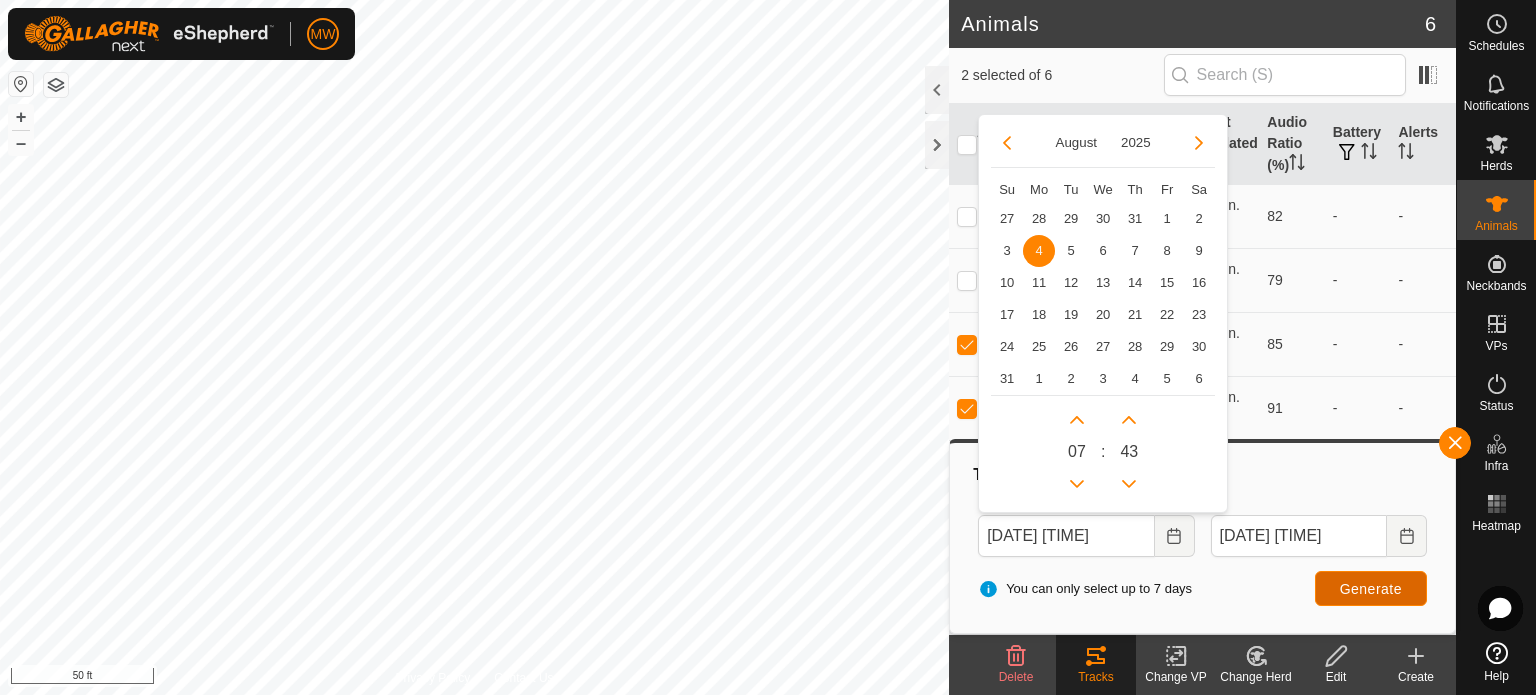 click on "Generate" at bounding box center [1371, 589] 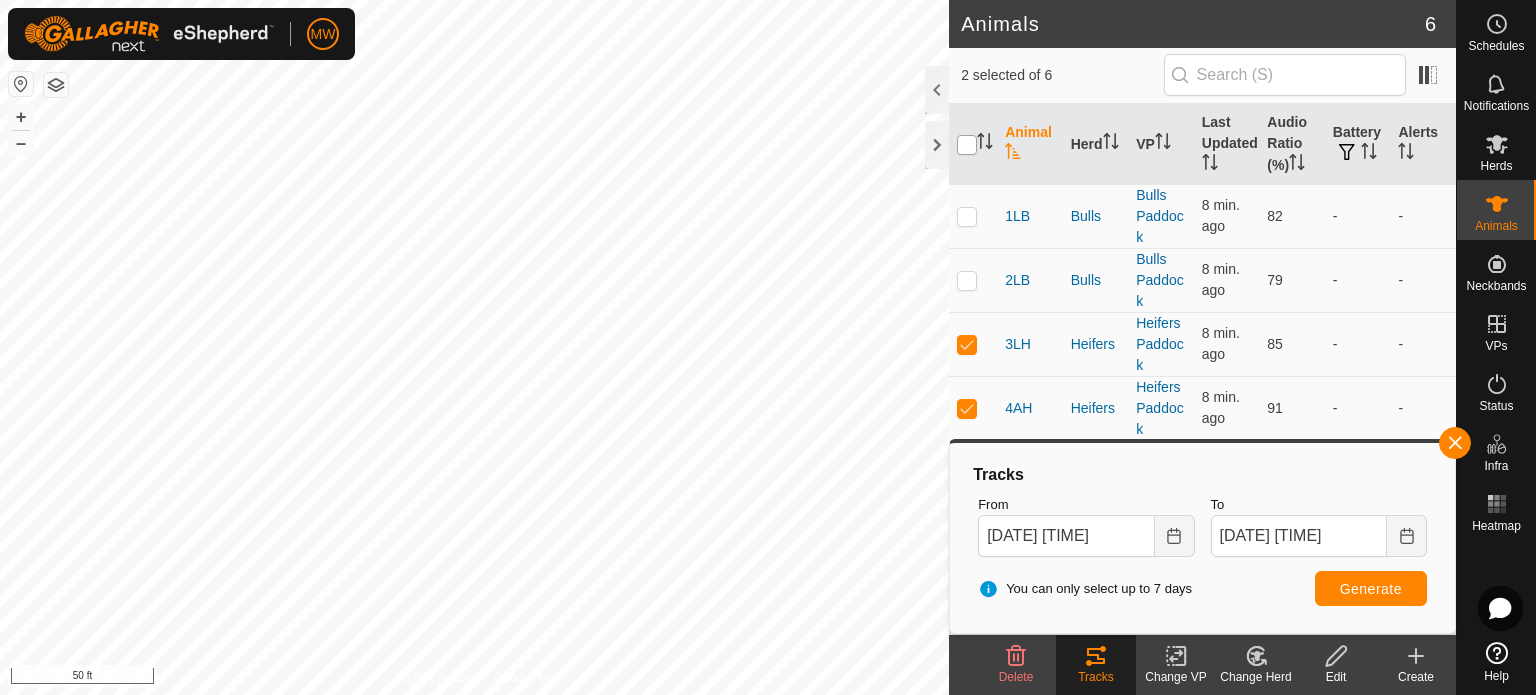 click at bounding box center [967, 145] 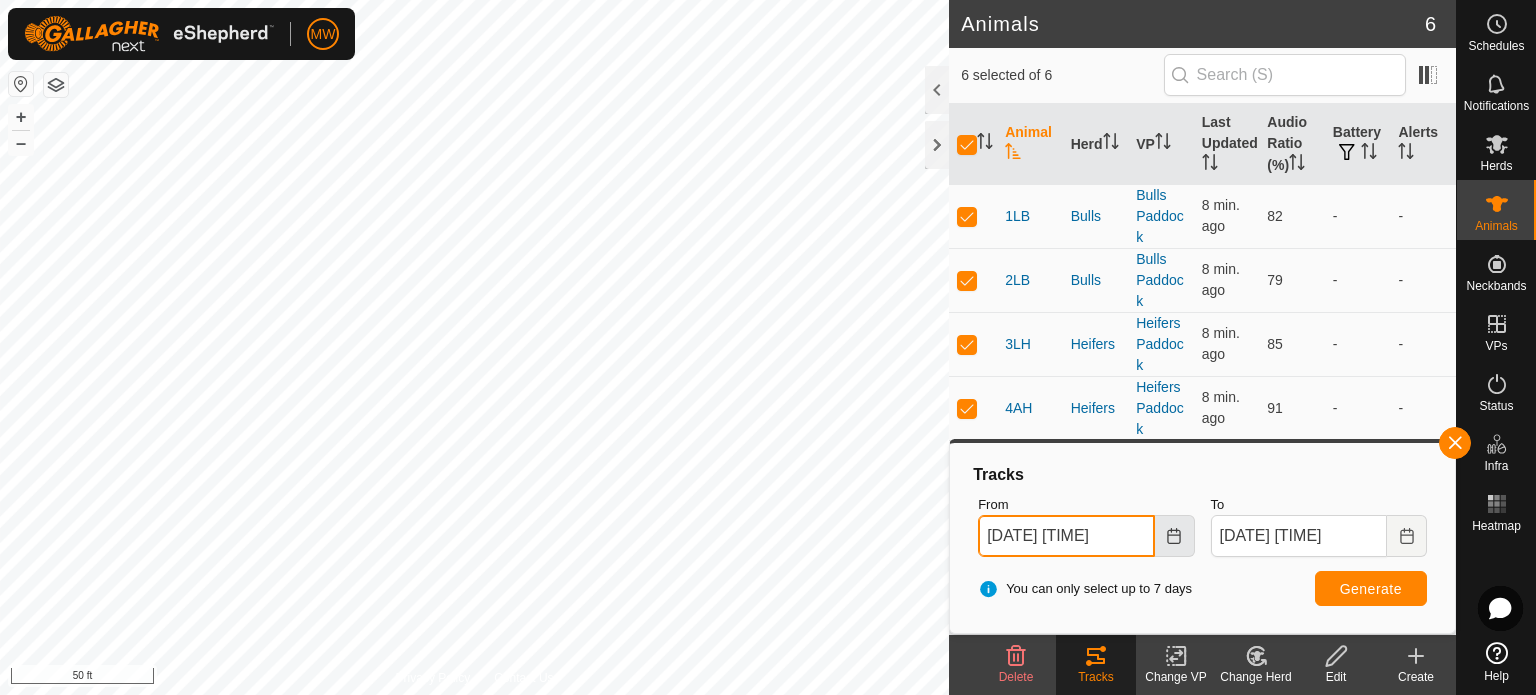 drag, startPoint x: 1104, startPoint y: 547, endPoint x: 1157, endPoint y: 543, distance: 53.15073 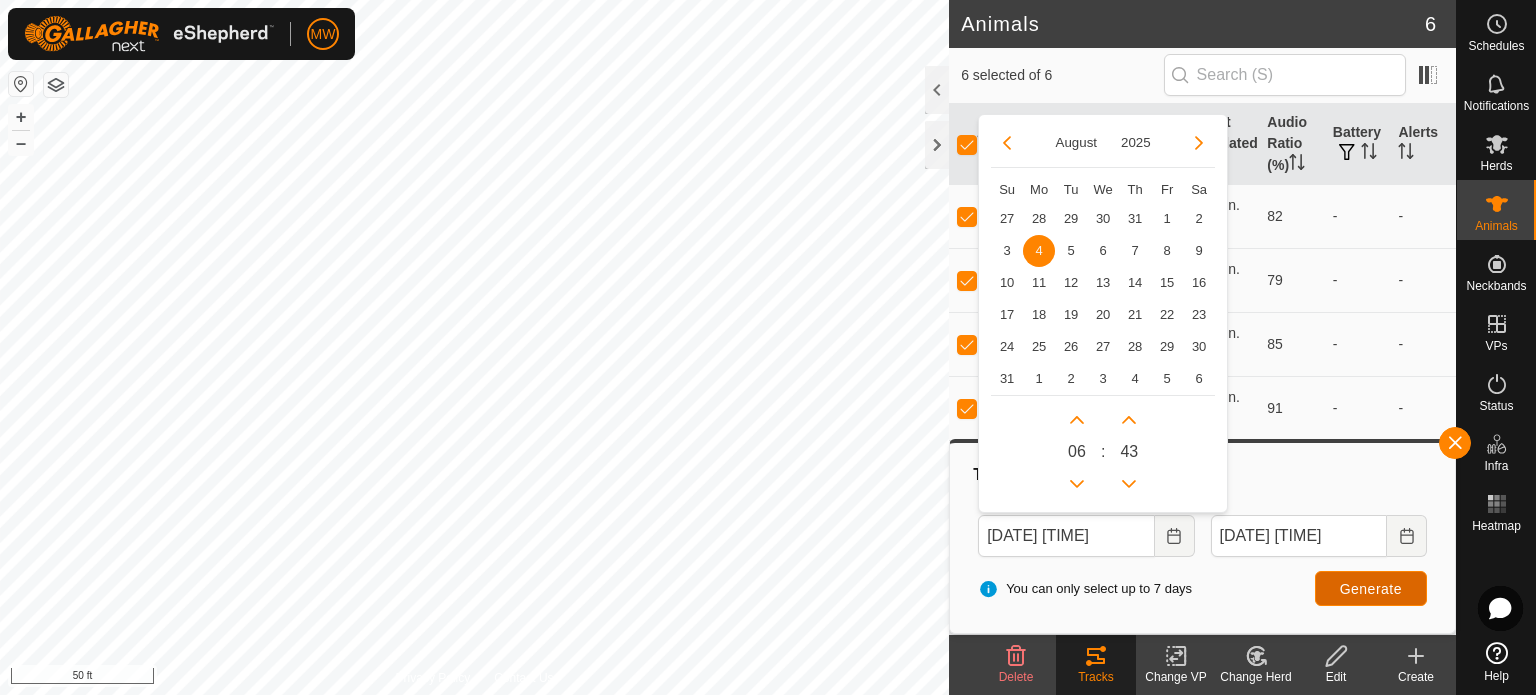 click on "Generate" at bounding box center (1371, 589) 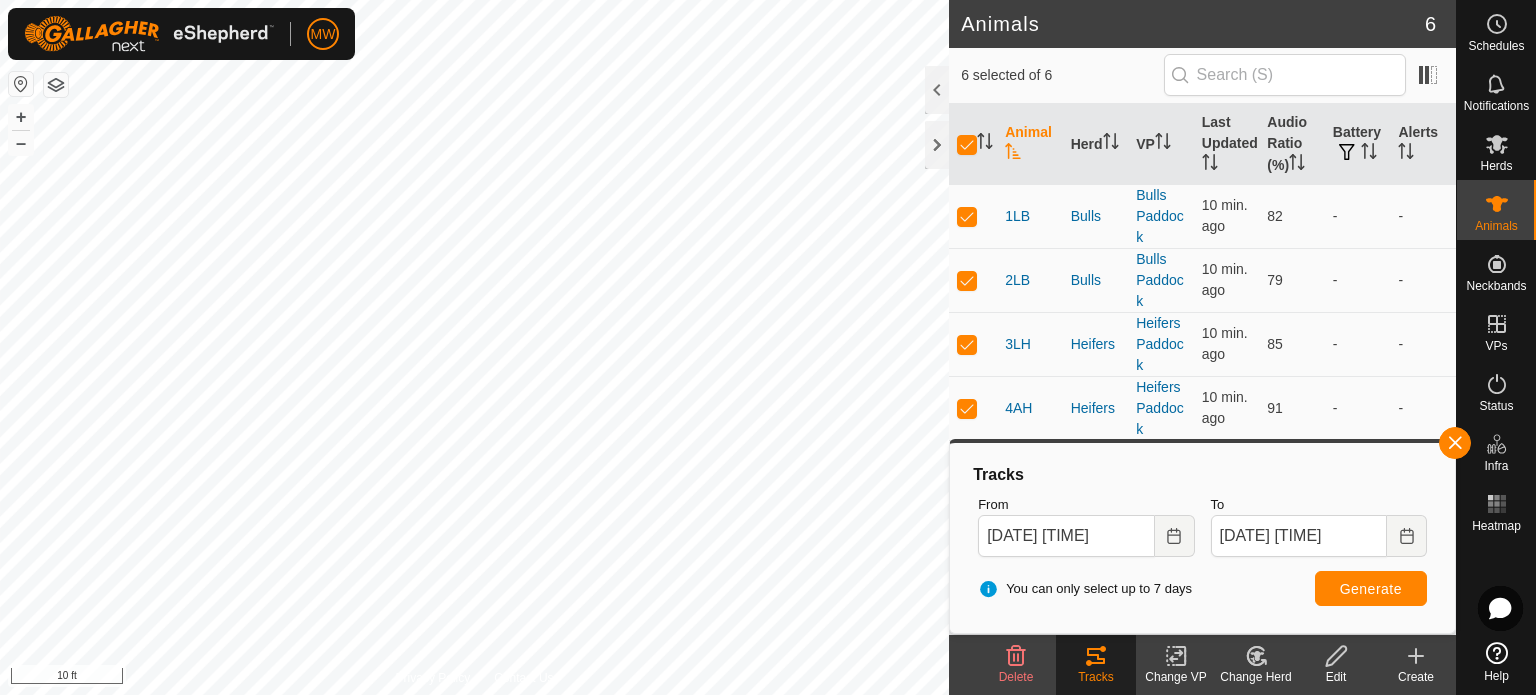 drag, startPoint x: 232, startPoint y: 28, endPoint x: 994, endPoint y: 501, distance: 896.86847 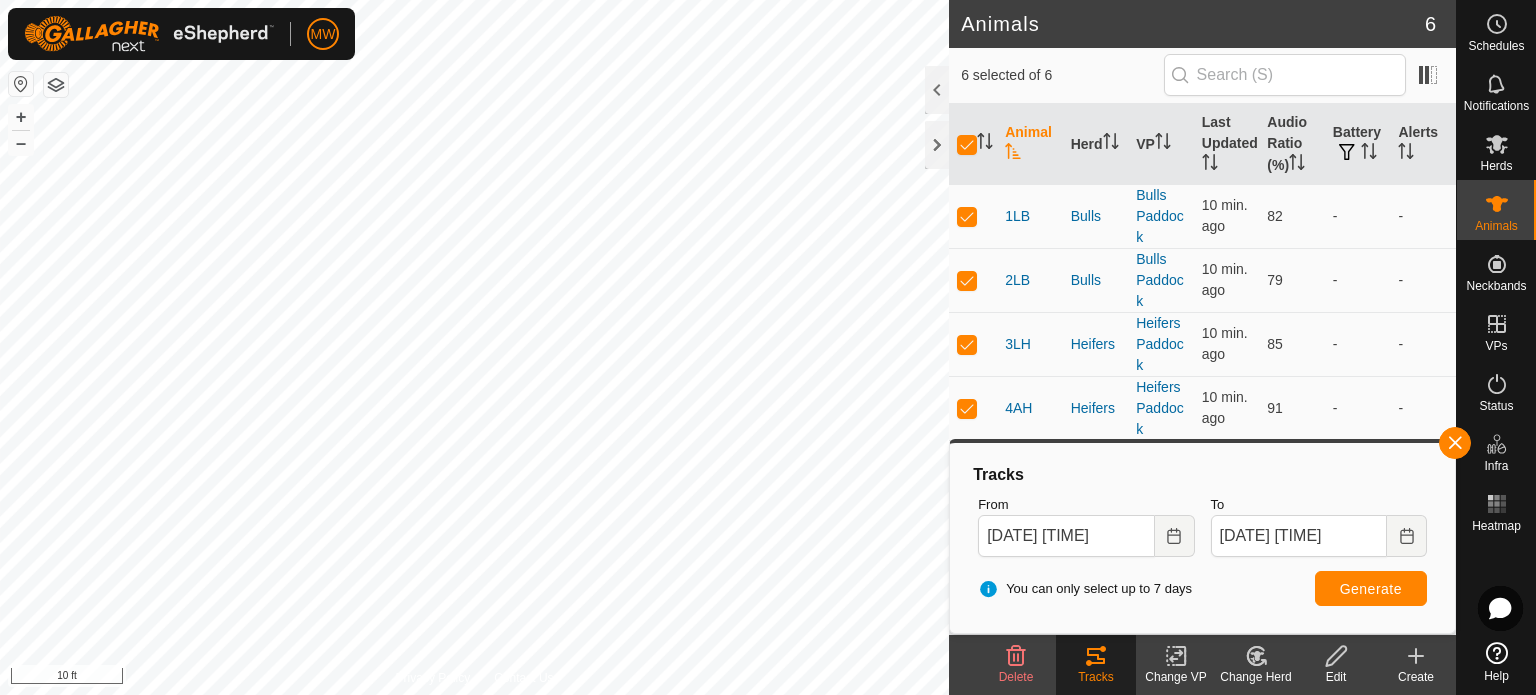 click on "MW Schedules Notifications Herds Animals Neckbands VPs Status Infra Heatmap Help Animals 6  6 selected of 6   Animal   Herd   VP   Last Updated   Audio Ratio (%)   Battery   Alerts   1LB   Bulls  Bulls Paddock  10 min. ago  82  -  -   2LB   Bulls  Bulls Paddock  10 min. ago  79  -  -   3LH   Heifers  Heifers Paddock  10 min. ago  85  -  -   4AH   Heifers  Heifers Paddock  10 min. ago  91  -  -   5AB   Bulls  Bulls Paddock  10 min. ago  81  -  -   6LB   Bulls  Bulls Paddock  10 min. ago  84  -  -  Delete  Tracks   Change VP   Change Herd   Edit   Create  Privacy Policy Contact Us
4AH
+ – ⇧ i 10 ft
Tracks From [DATE] [TIME] To [DATE] [TIME] You can only select up to 7 days Generate" at bounding box center (768, 347) 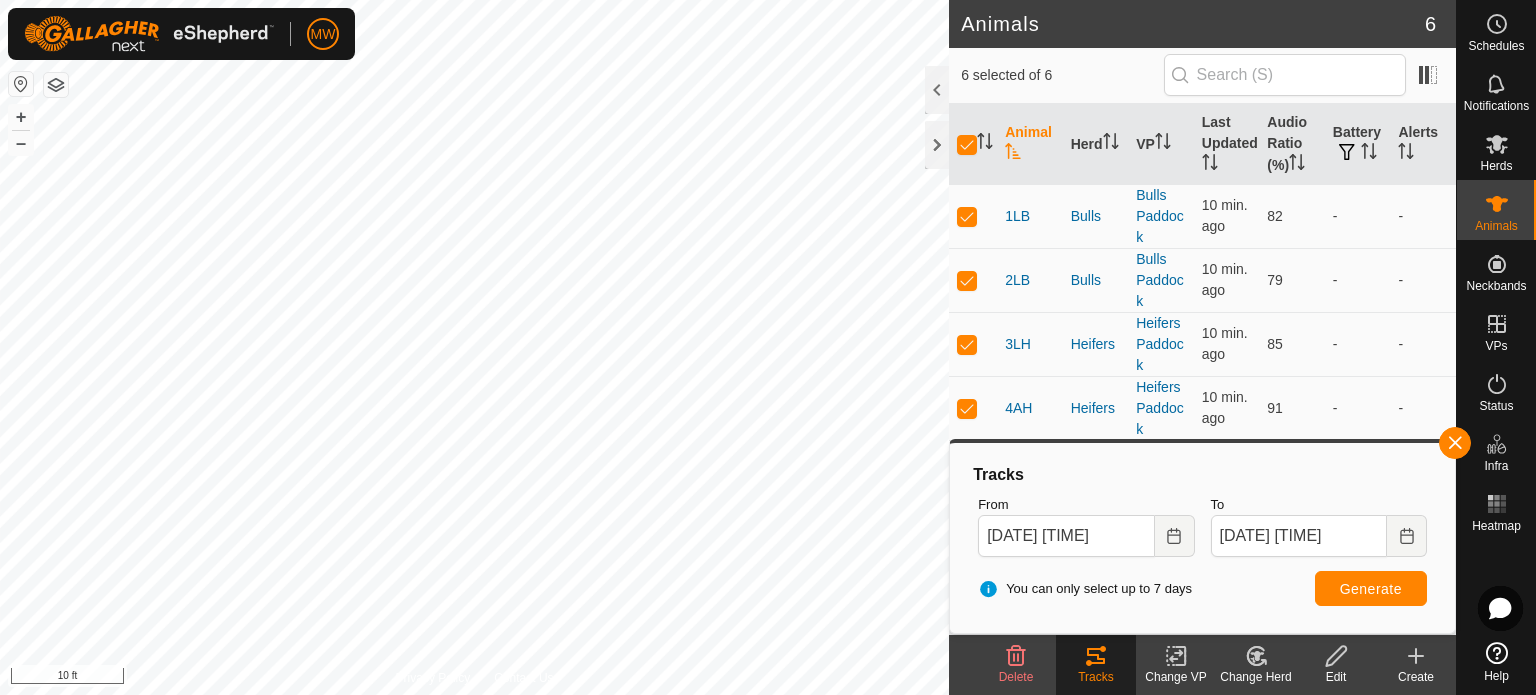 click on "MW Schedules Notifications Herds Animals Neckbands VPs Status Infra Heatmap Help Animals 6  6 selected of 6   Animal   Herd   VP   Last Updated   Audio Ratio (%)   Battery   Alerts   1LB   Bulls  Bulls Paddock  10 min. ago  82  -  -   2LB   Bulls  Bulls Paddock  10 min. ago  79  -  -   3LH   Heifers  Heifers Paddock  10 min. ago  85  -  -   4AH   Heifers  Heifers Paddock  10 min. ago  91  -  -   5AB   Bulls  Bulls Paddock  10 min. ago  81  -  -   6LB   Bulls  Bulls Paddock  10 min. ago  84  -  -  Delete  Tracks   Change VP   Change Herd   Edit   Create  Privacy Policy Contact Us
2LB
+ – ⇧ i 10 ft
Tracks From [DATE] [TIME] To [DATE] [TIME] You can only select up to 7 days Generate" at bounding box center (768, 347) 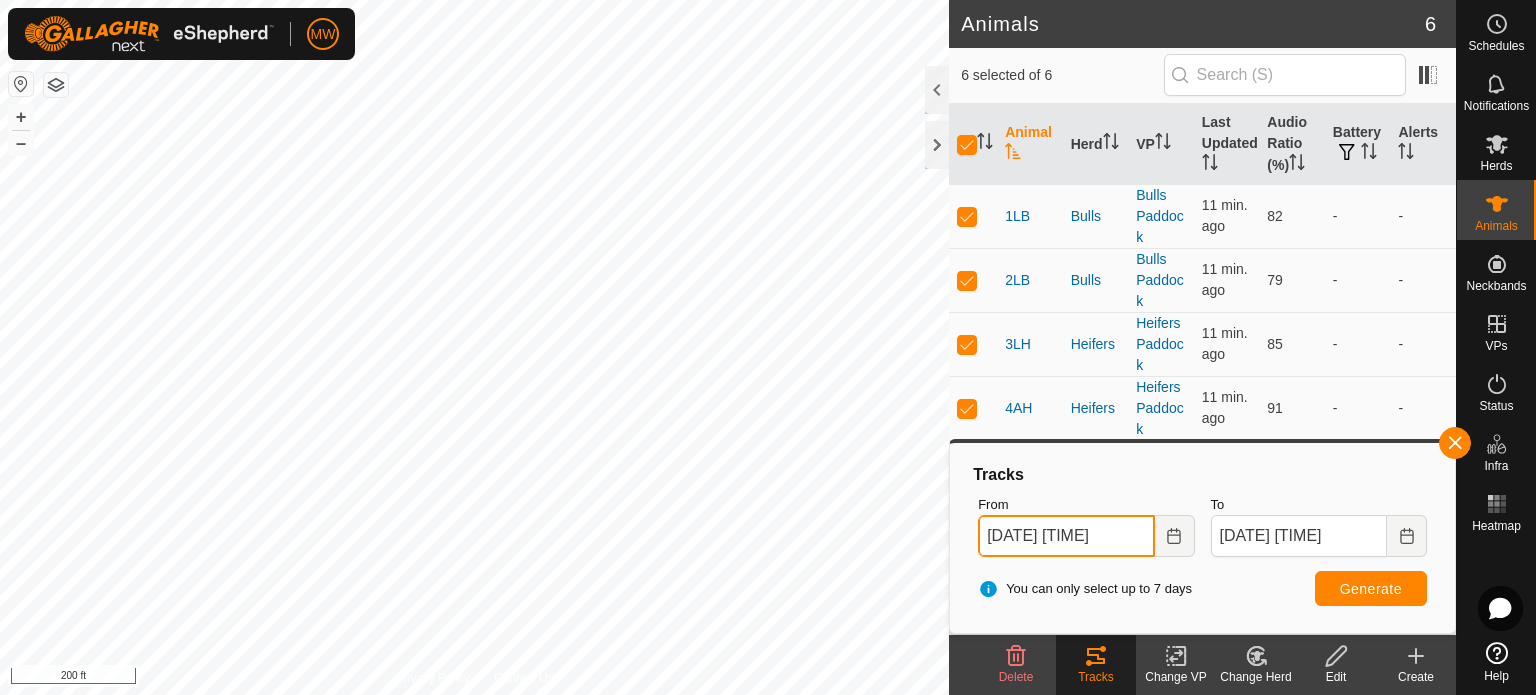 click on "[DATE] [TIME]" at bounding box center [1066, 536] 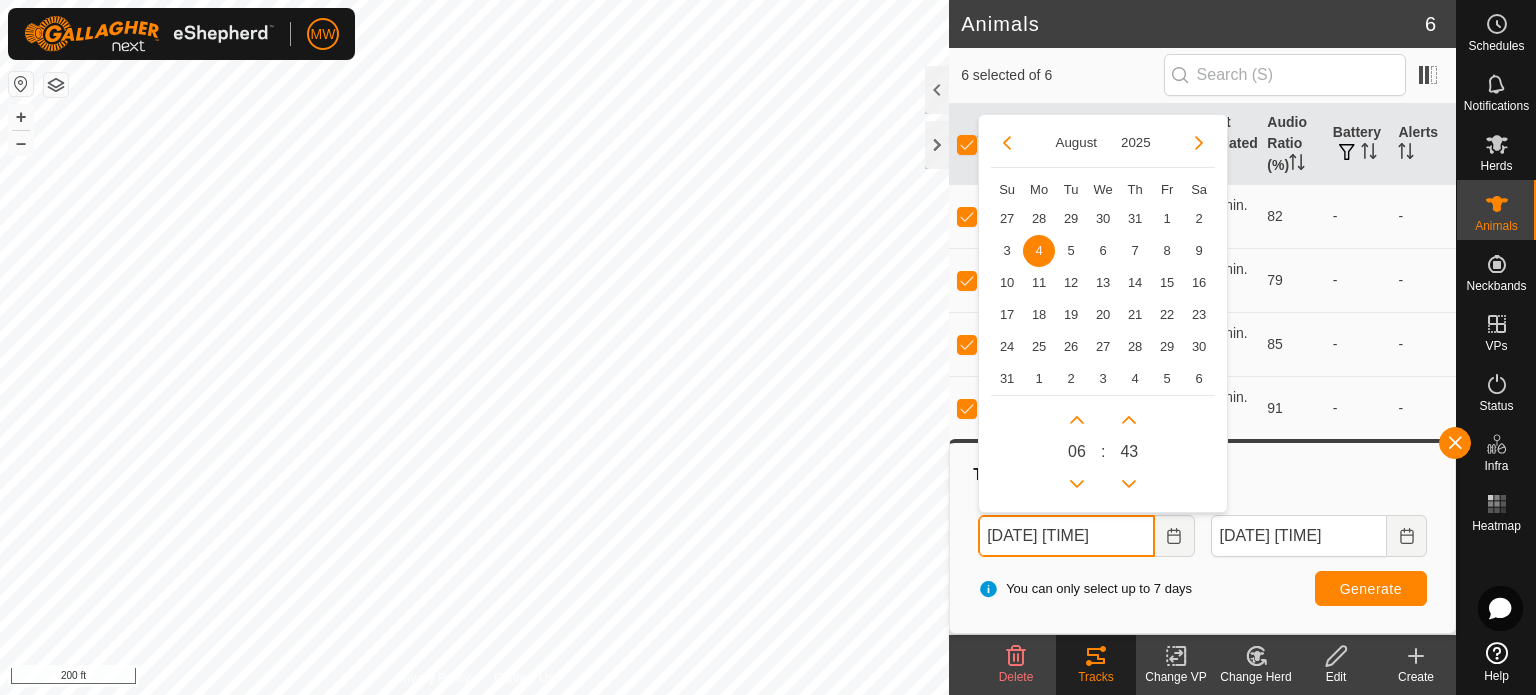 click on "[DATE] [TIME]" at bounding box center [1066, 536] 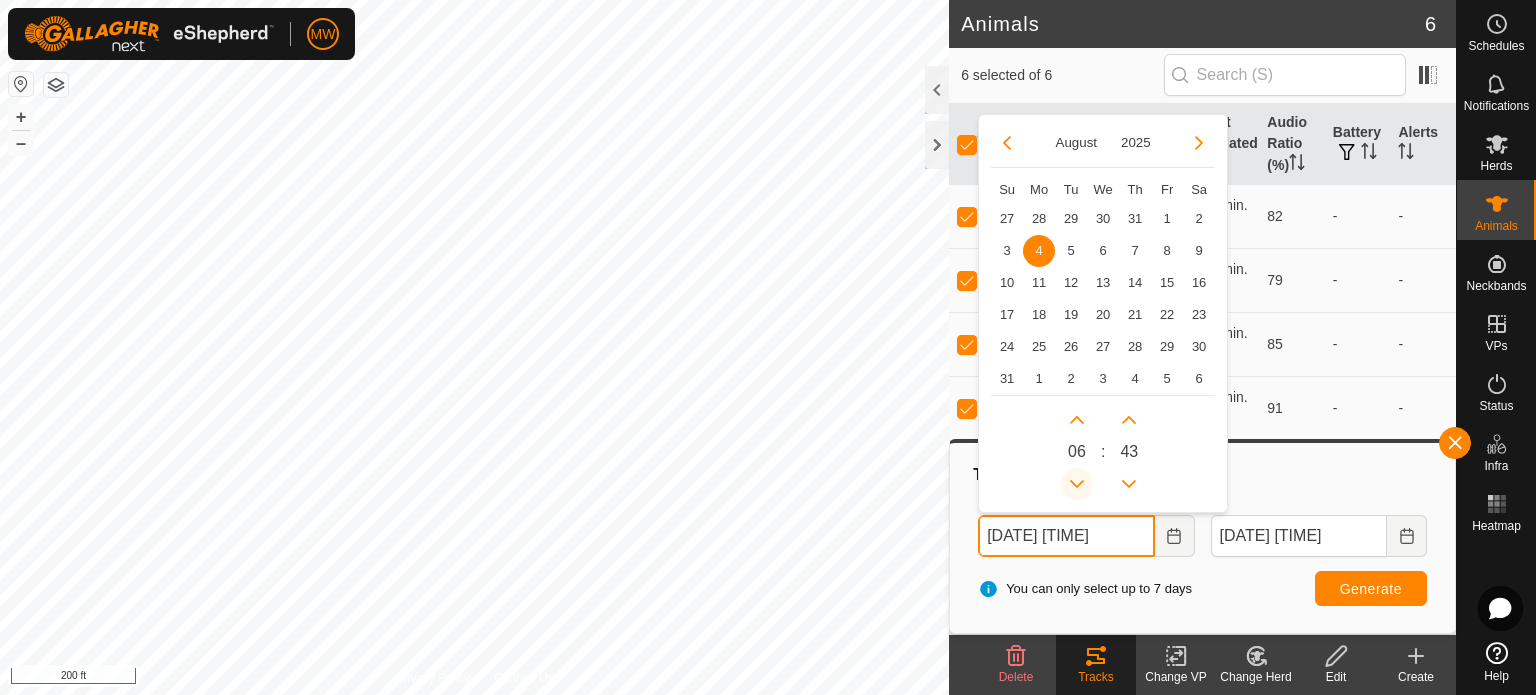 click at bounding box center (1077, 484) 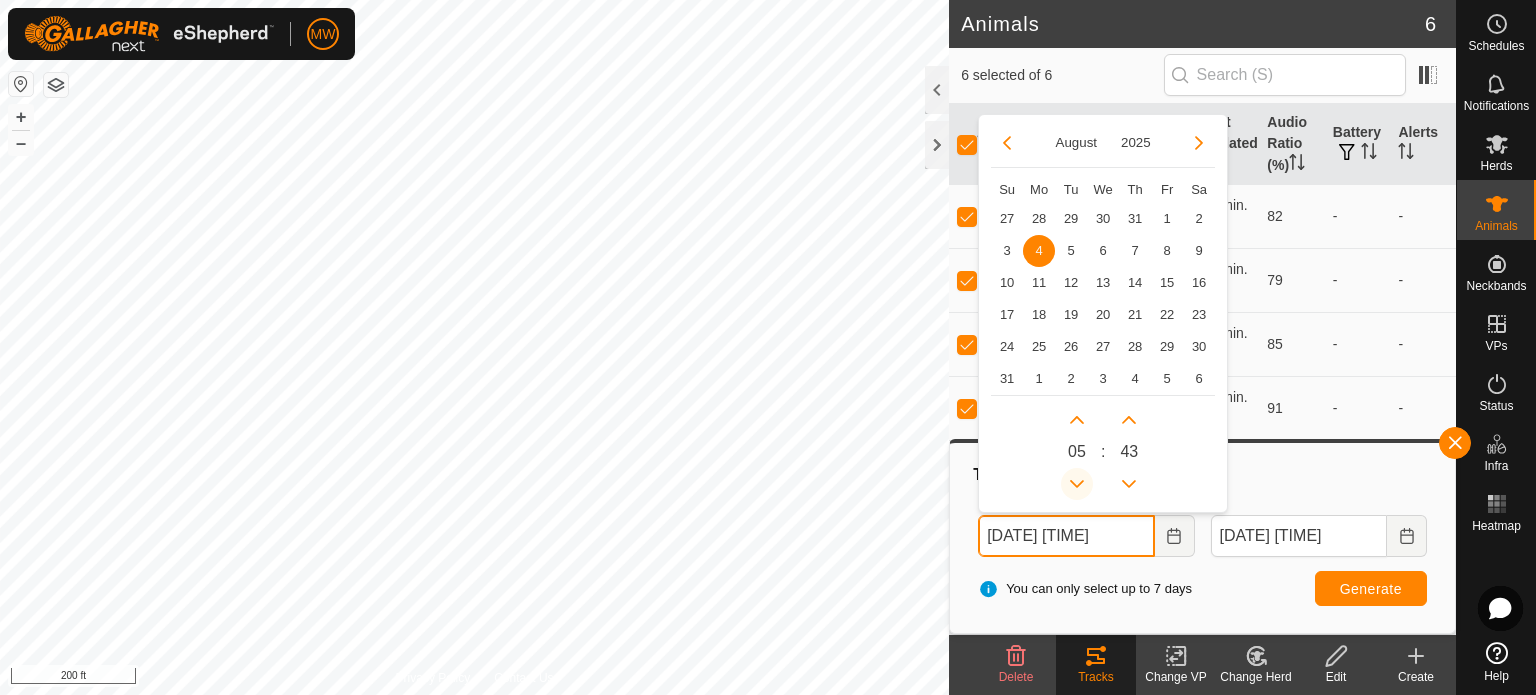 click at bounding box center (1077, 484) 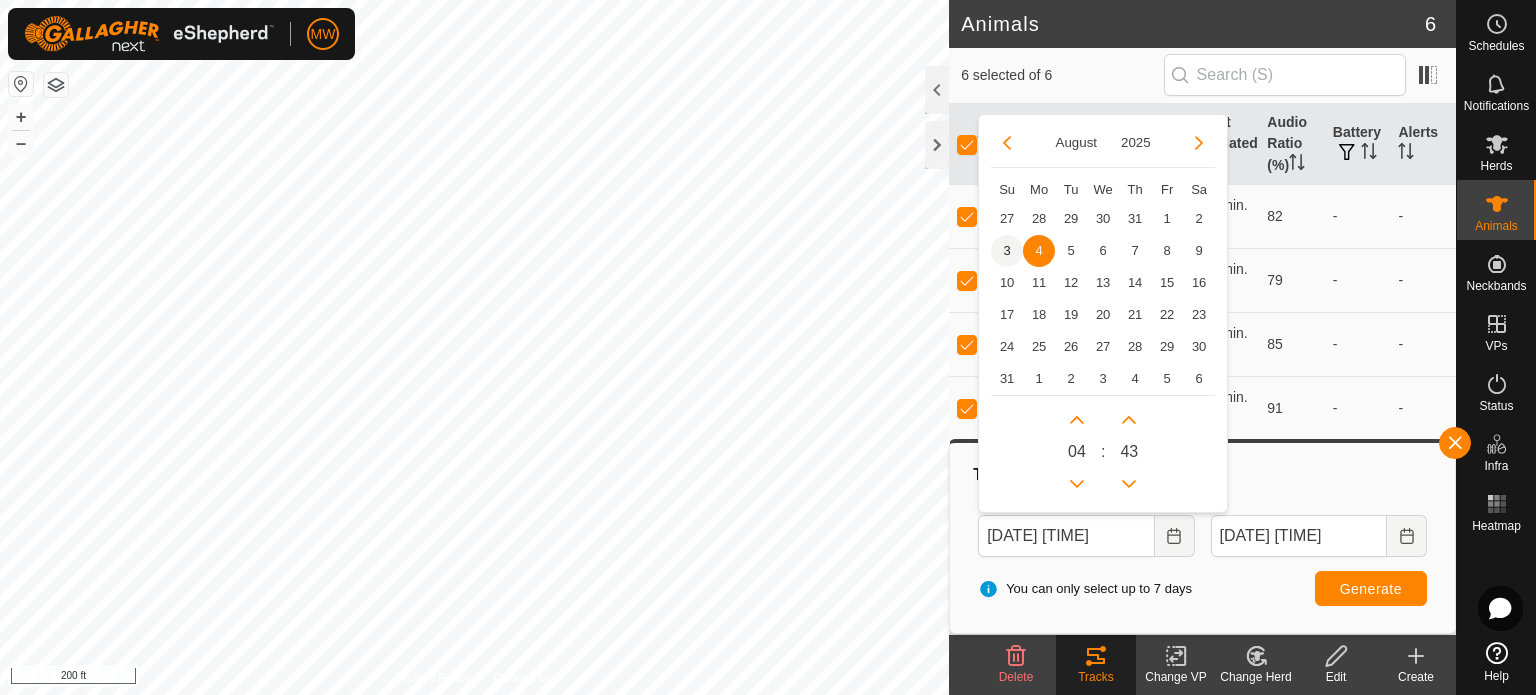 click on "3" at bounding box center (1007, 251) 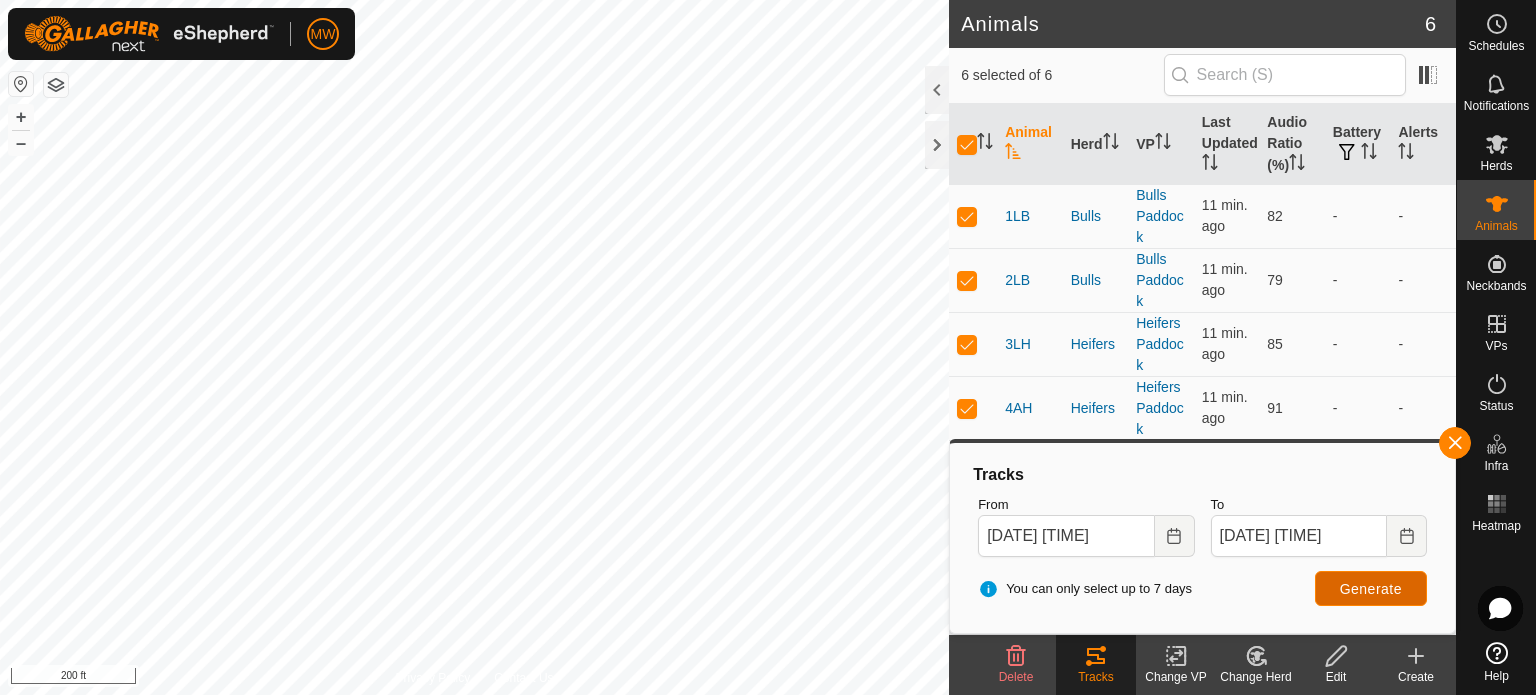 click on "Generate" at bounding box center [1371, 589] 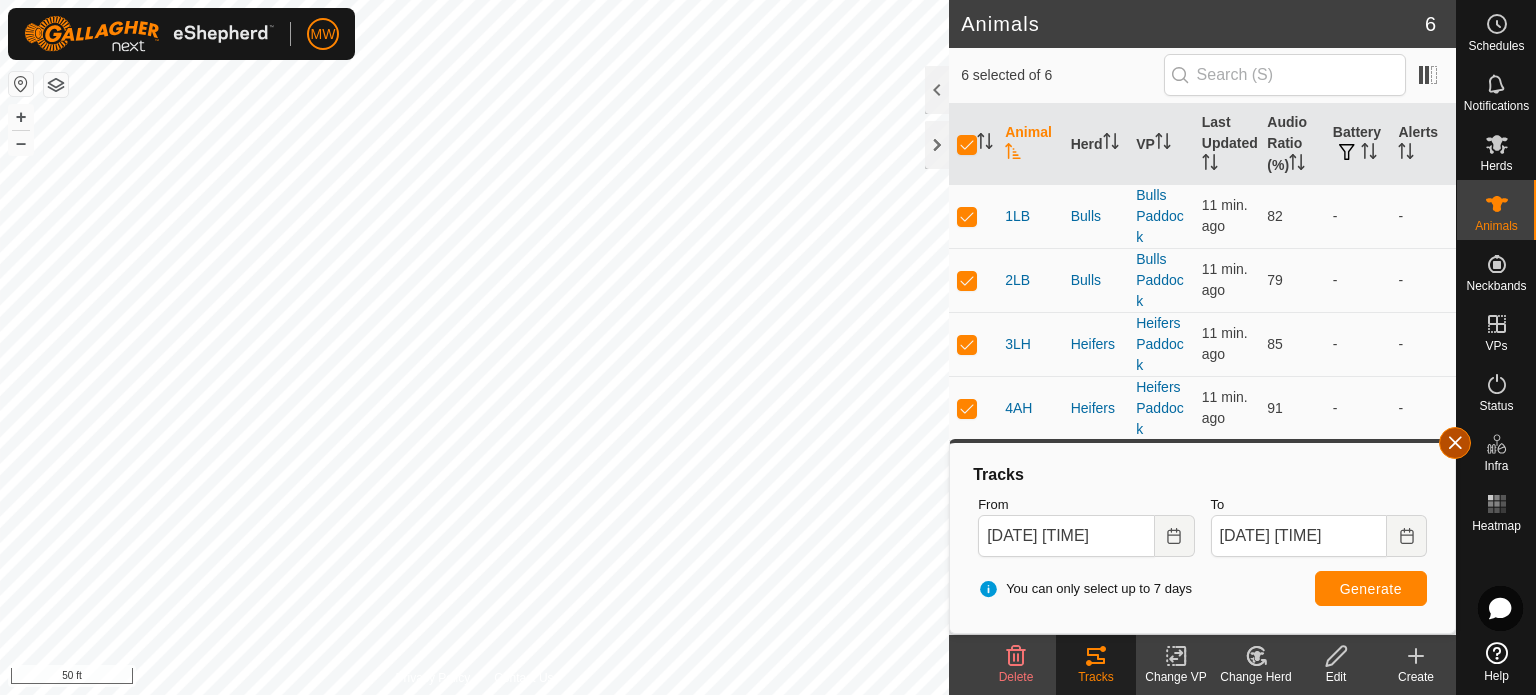 click at bounding box center (1455, 443) 